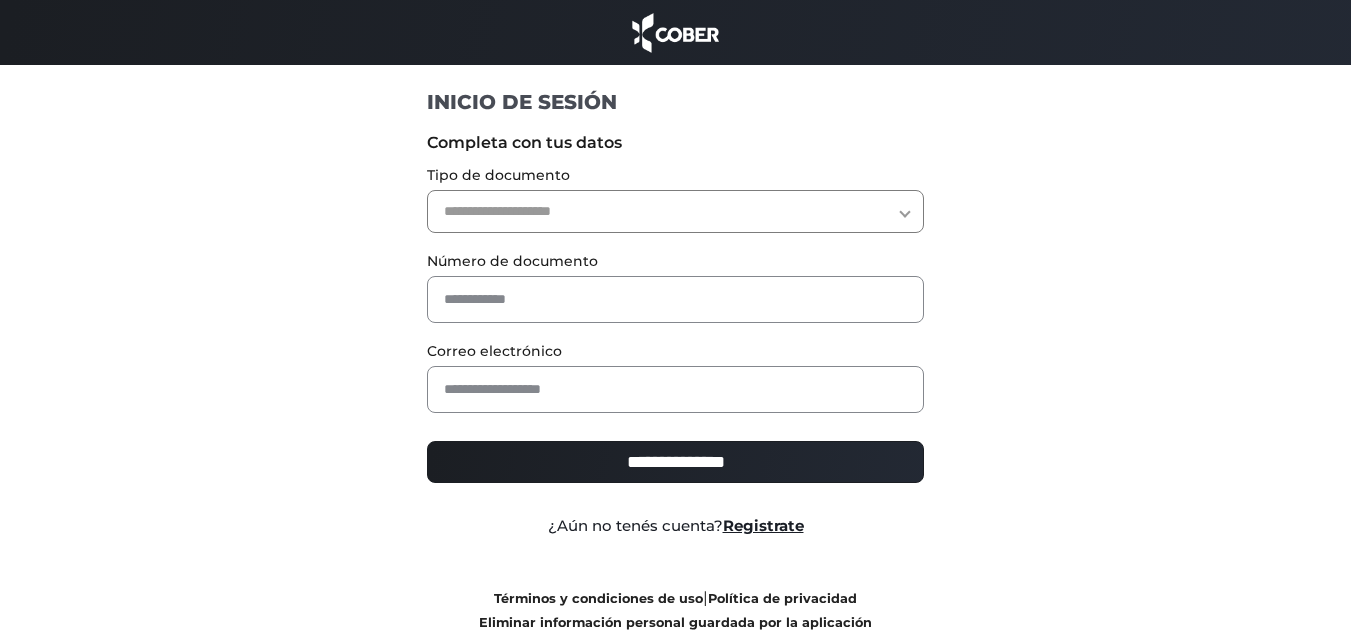 scroll, scrollTop: 0, scrollLeft: 0, axis: both 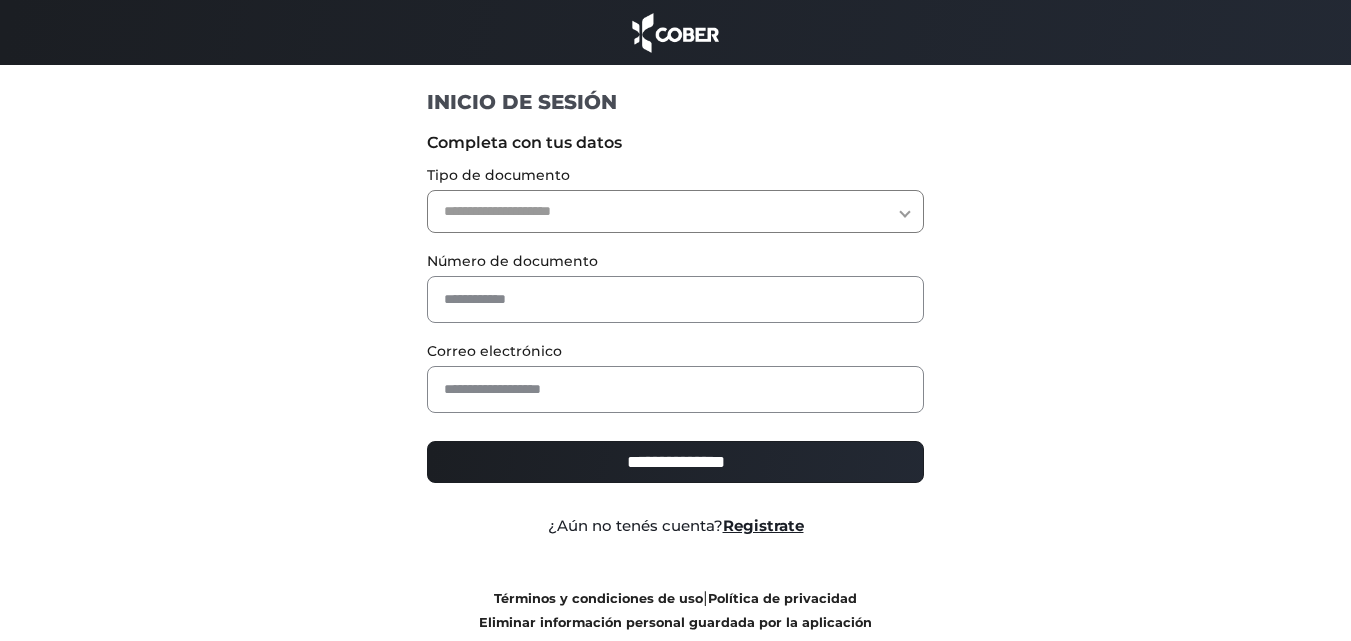 click on "**********" at bounding box center [675, 211] 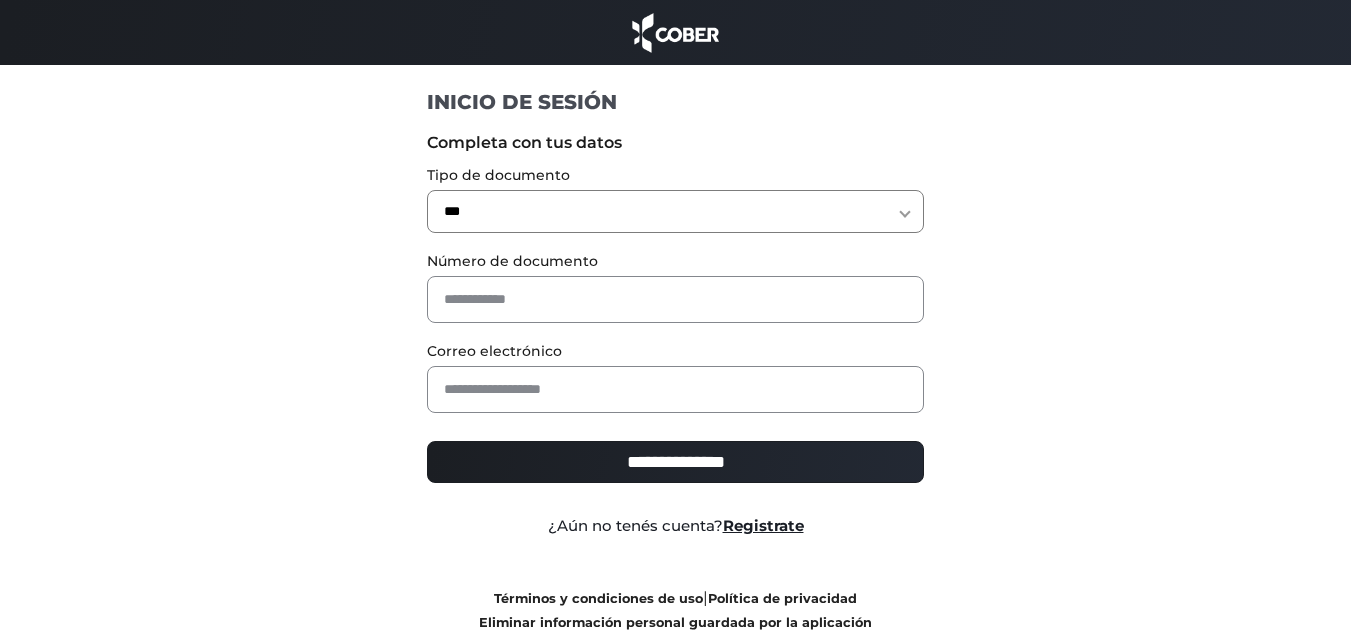 click on "**********" at bounding box center [675, 211] 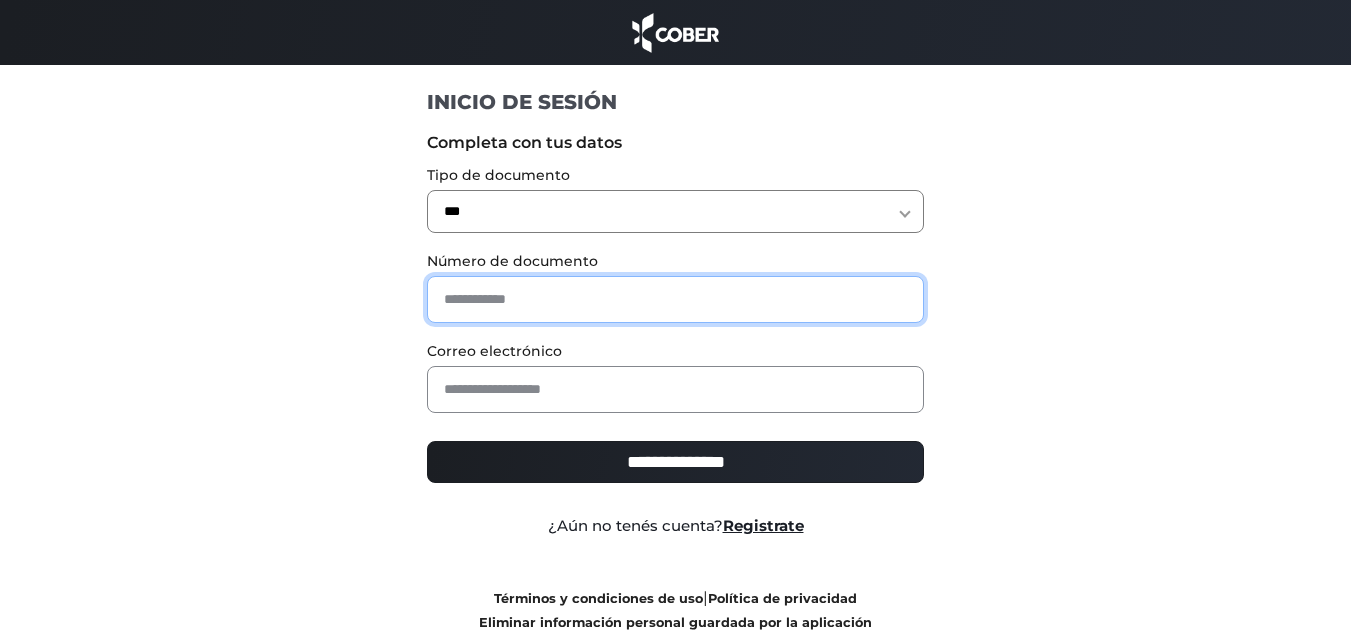 click at bounding box center (675, 299) 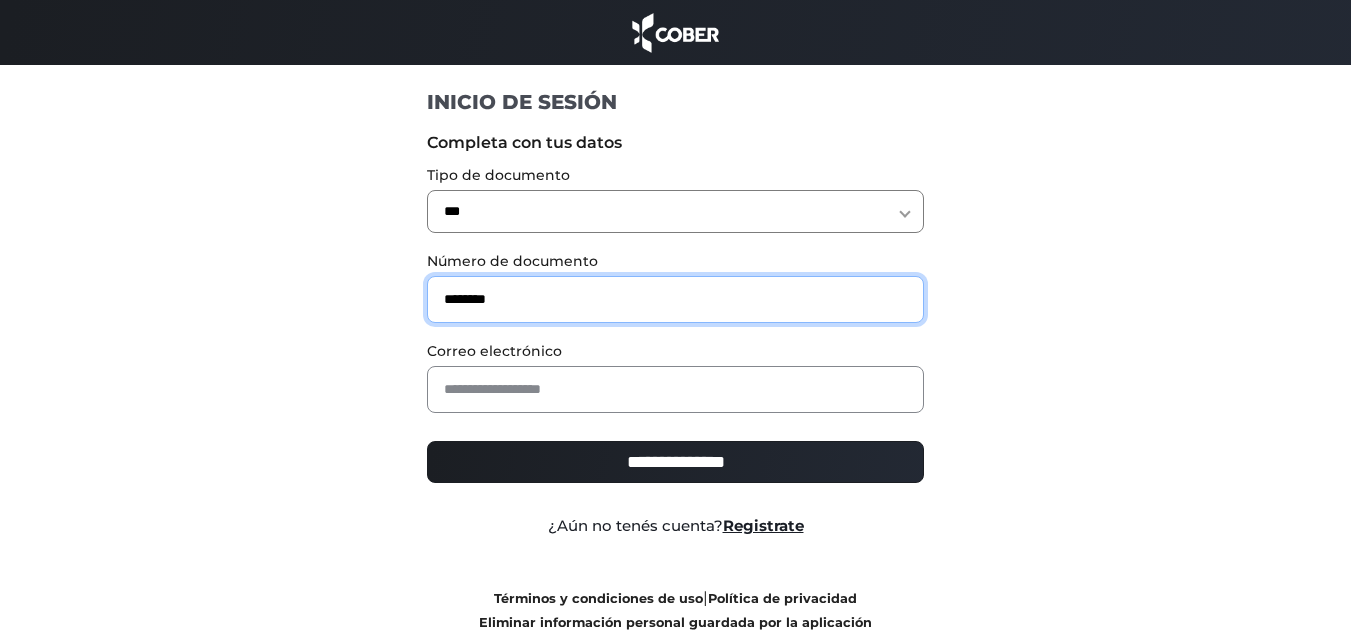 click on "********" at bounding box center (675, 299) 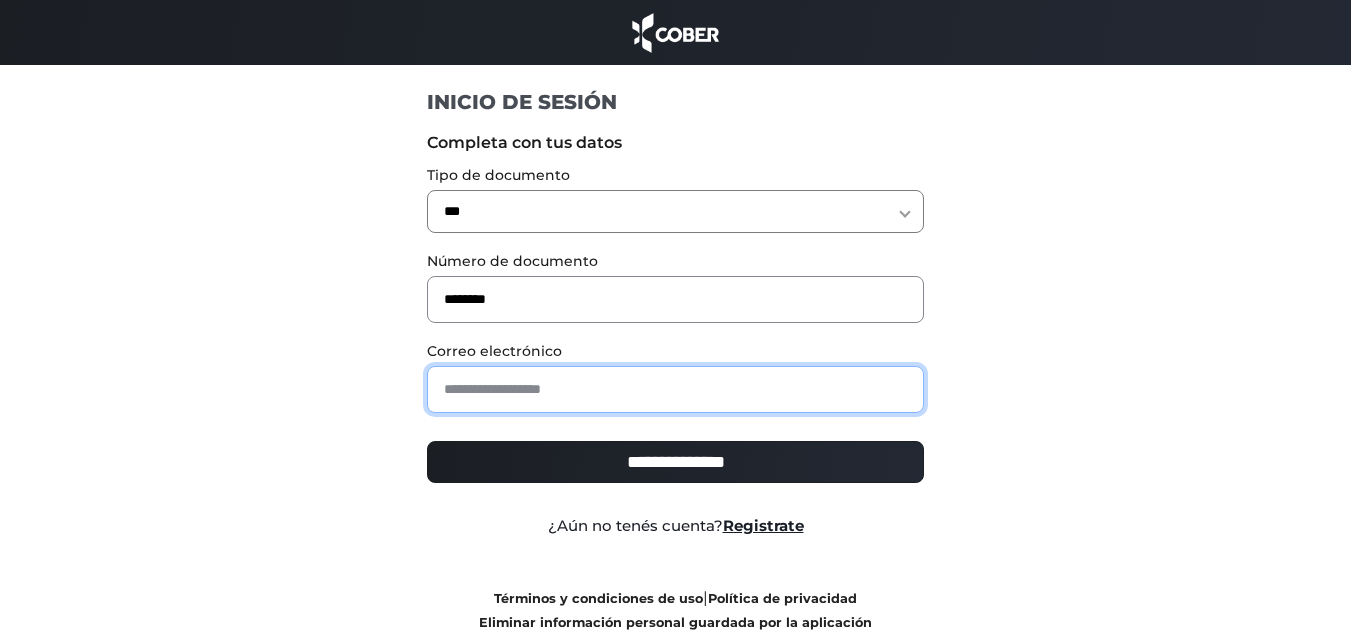 click at bounding box center (675, 389) 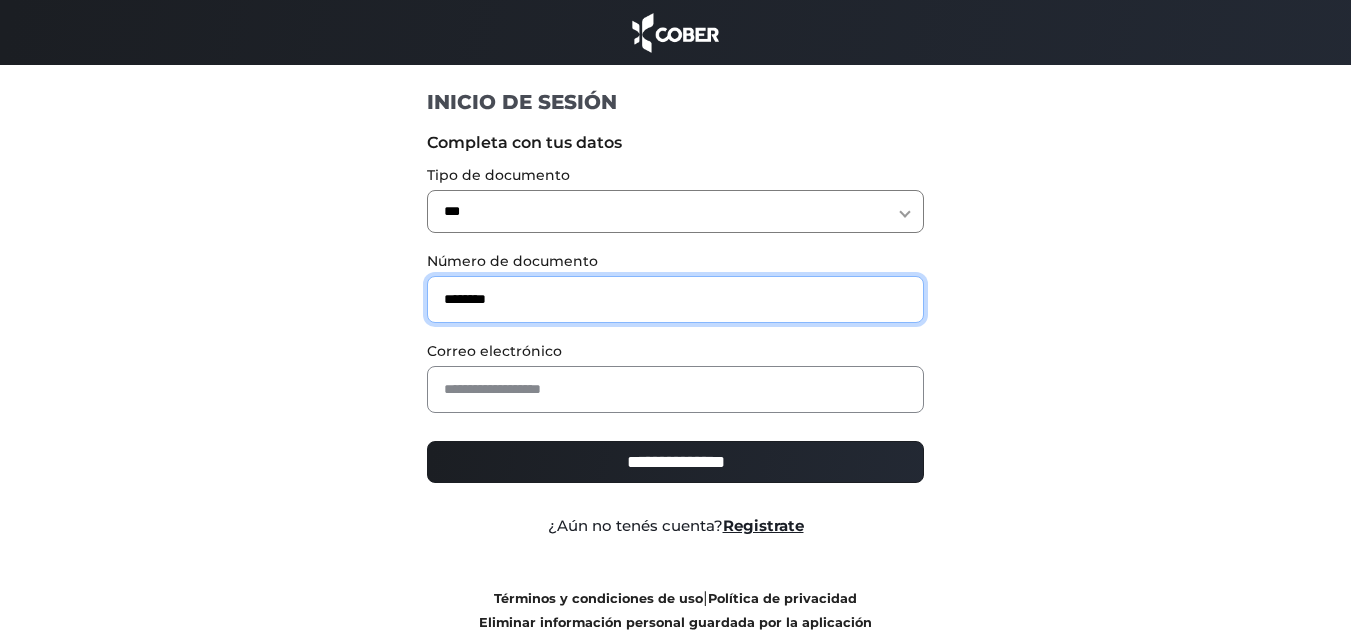 click on "********" at bounding box center (675, 299) 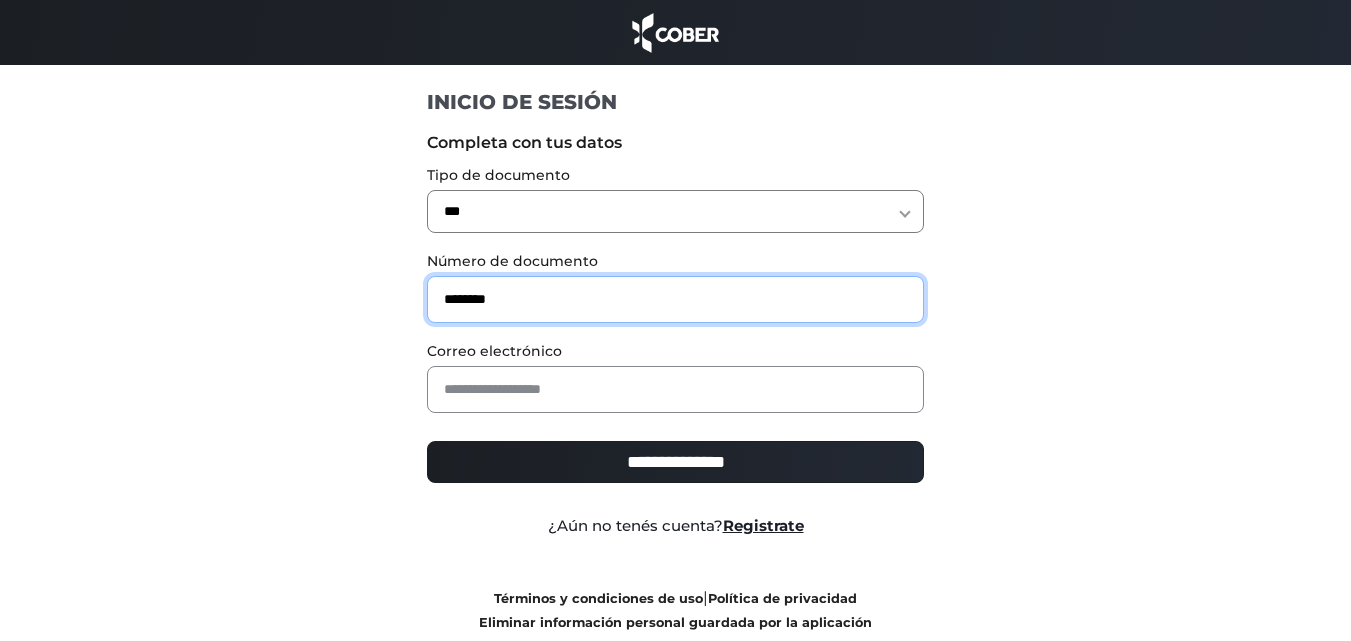 drag, startPoint x: 468, startPoint y: 297, endPoint x: 328, endPoint y: 294, distance: 140.03214 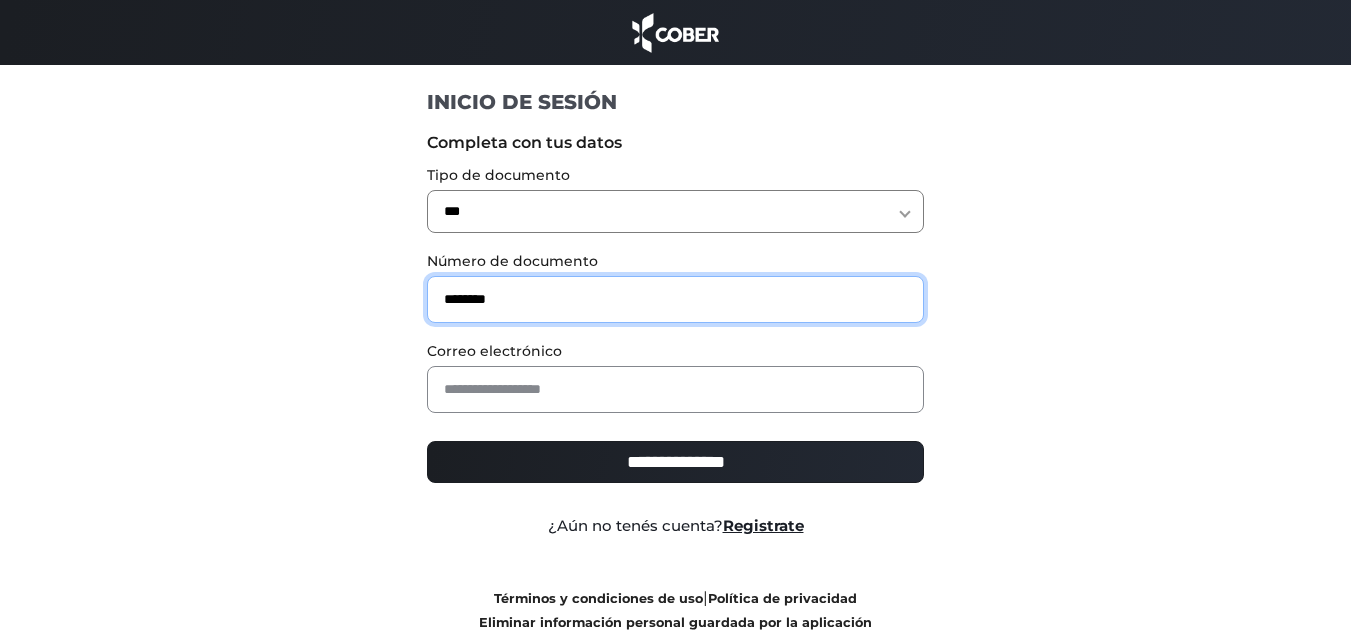 click on "**********" at bounding box center (676, 378) 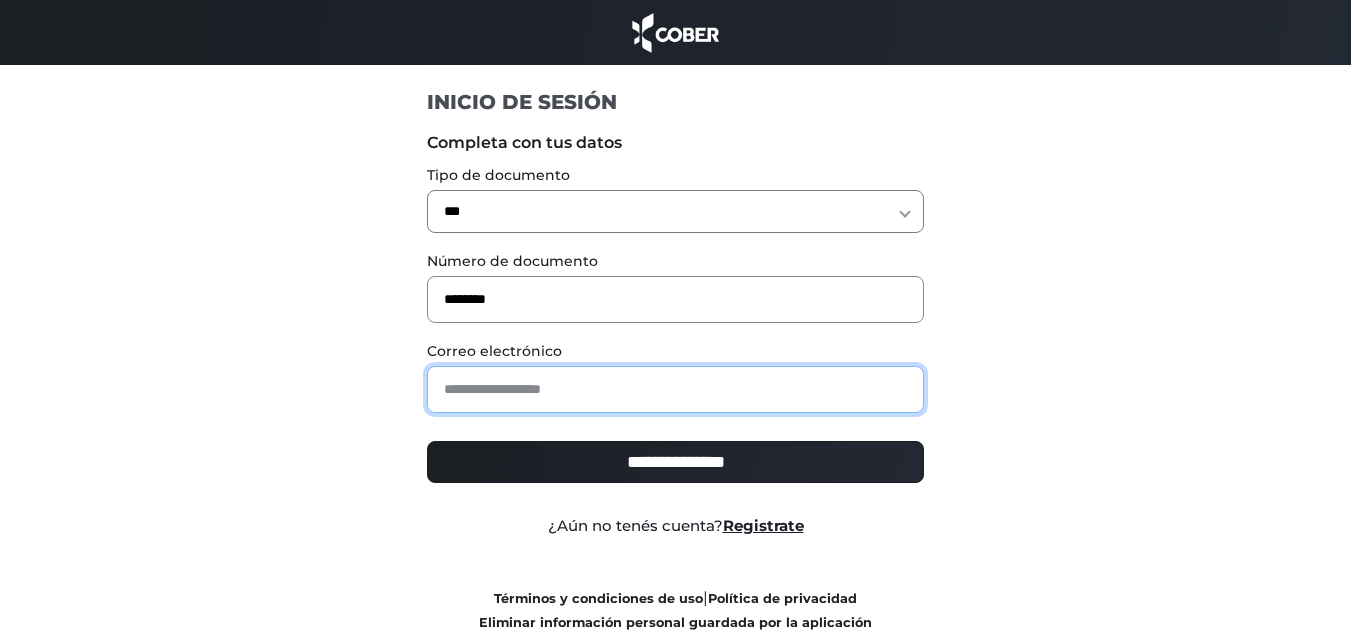 click at bounding box center [675, 389] 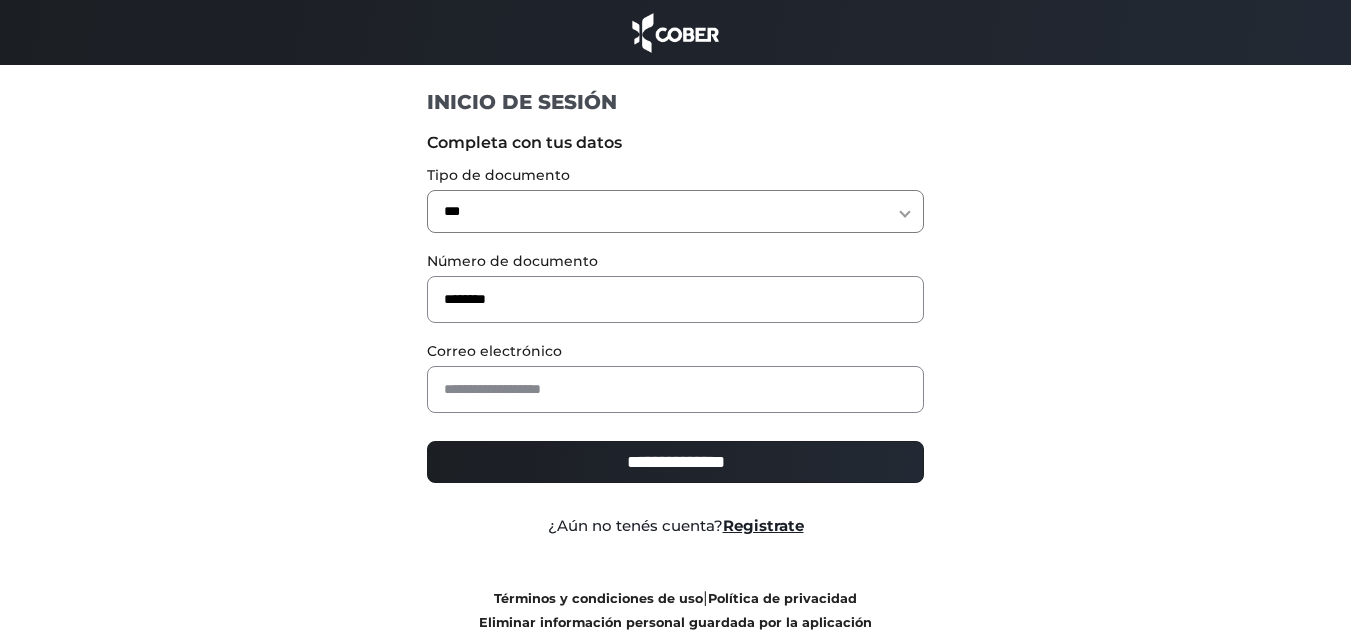 click on "**********" at bounding box center [676, 378] 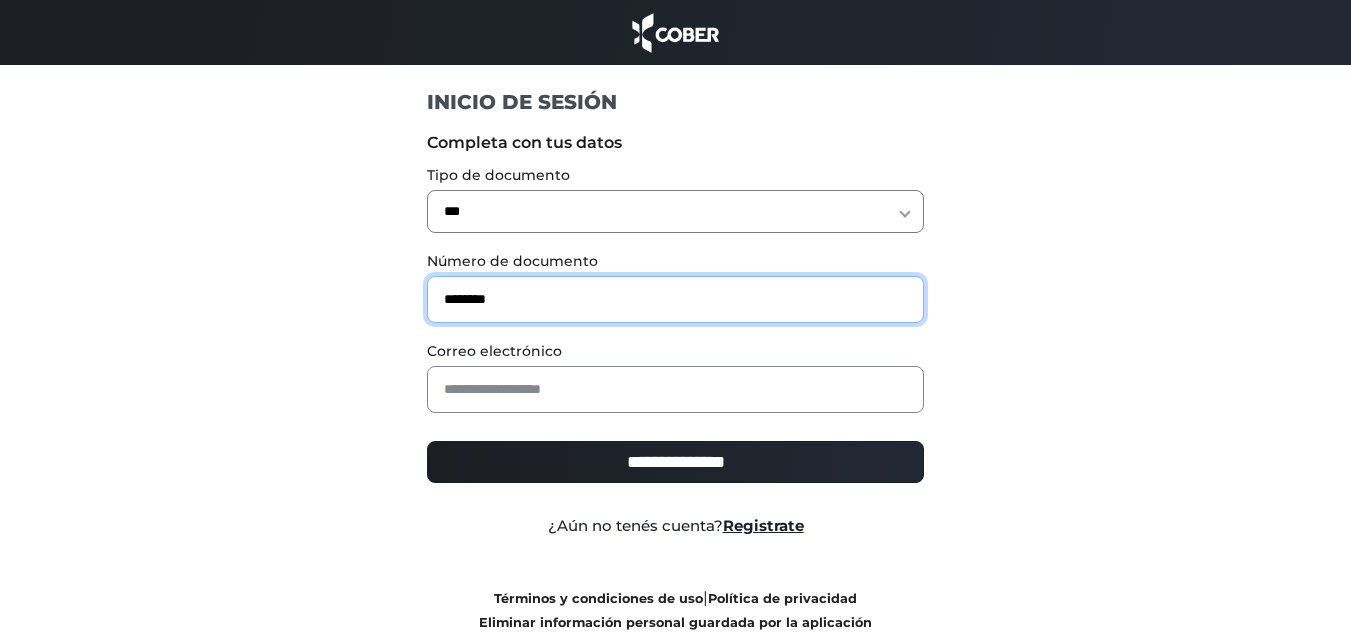 click on "********" at bounding box center [675, 299] 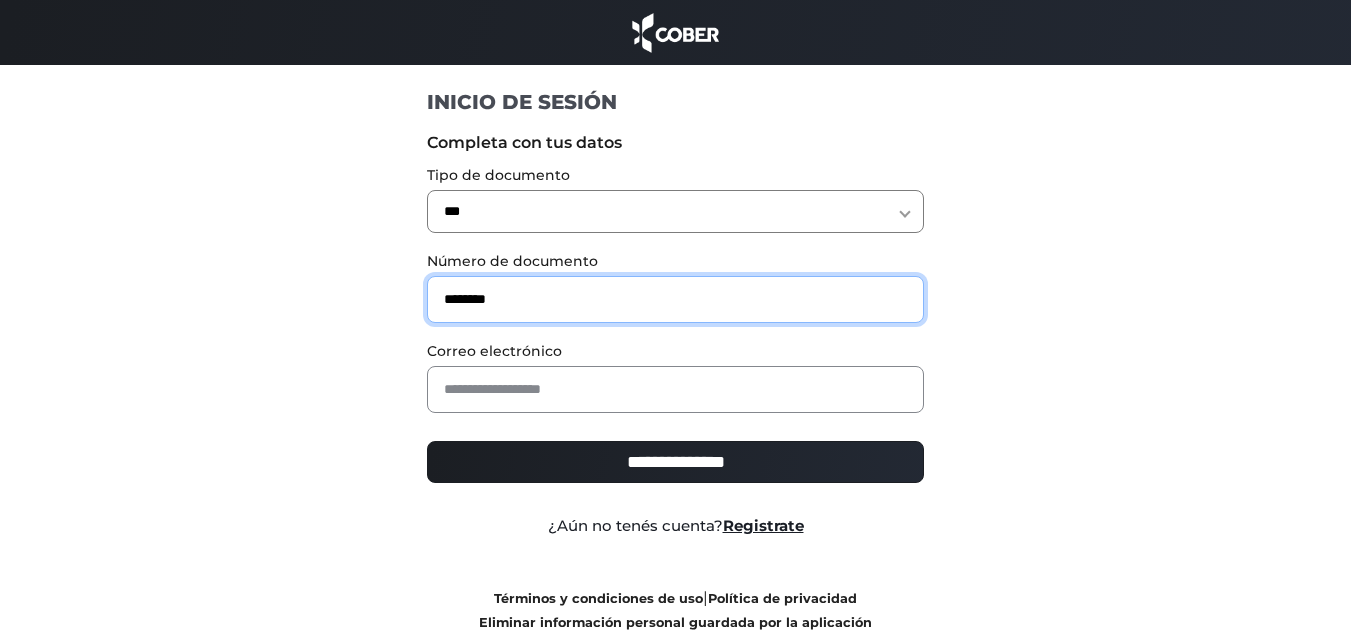 drag, startPoint x: 530, startPoint y: 299, endPoint x: 366, endPoint y: 299, distance: 164 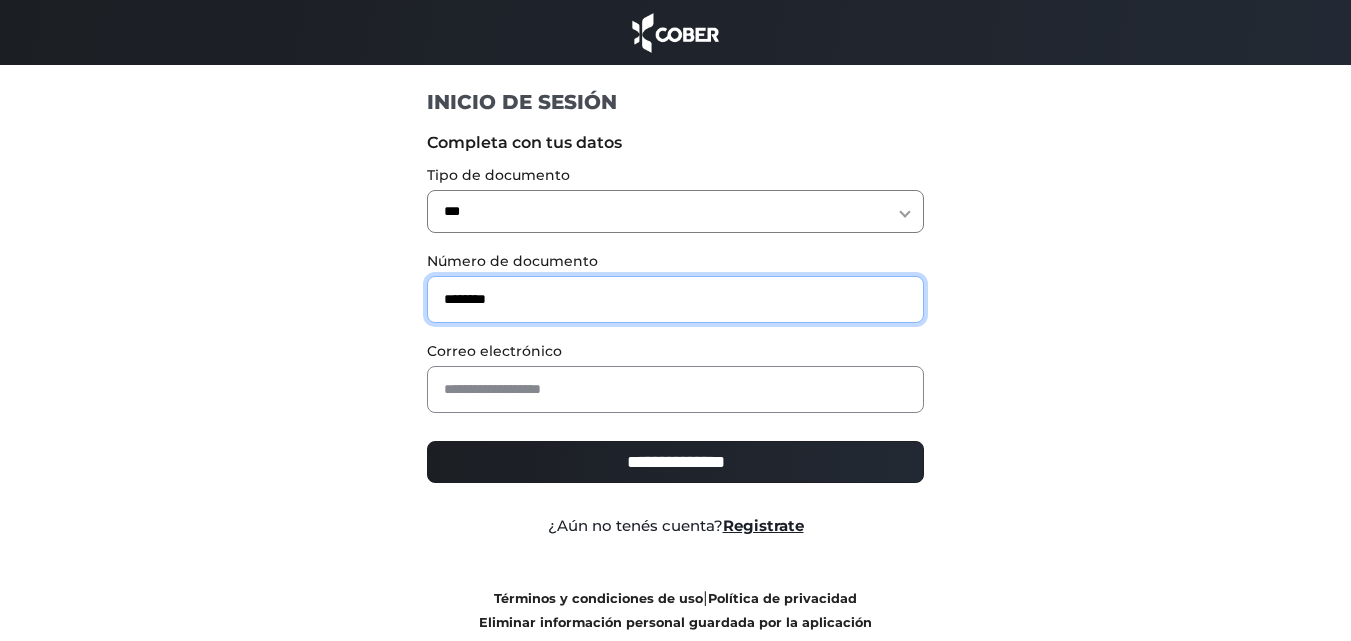 click on "**********" at bounding box center (676, 378) 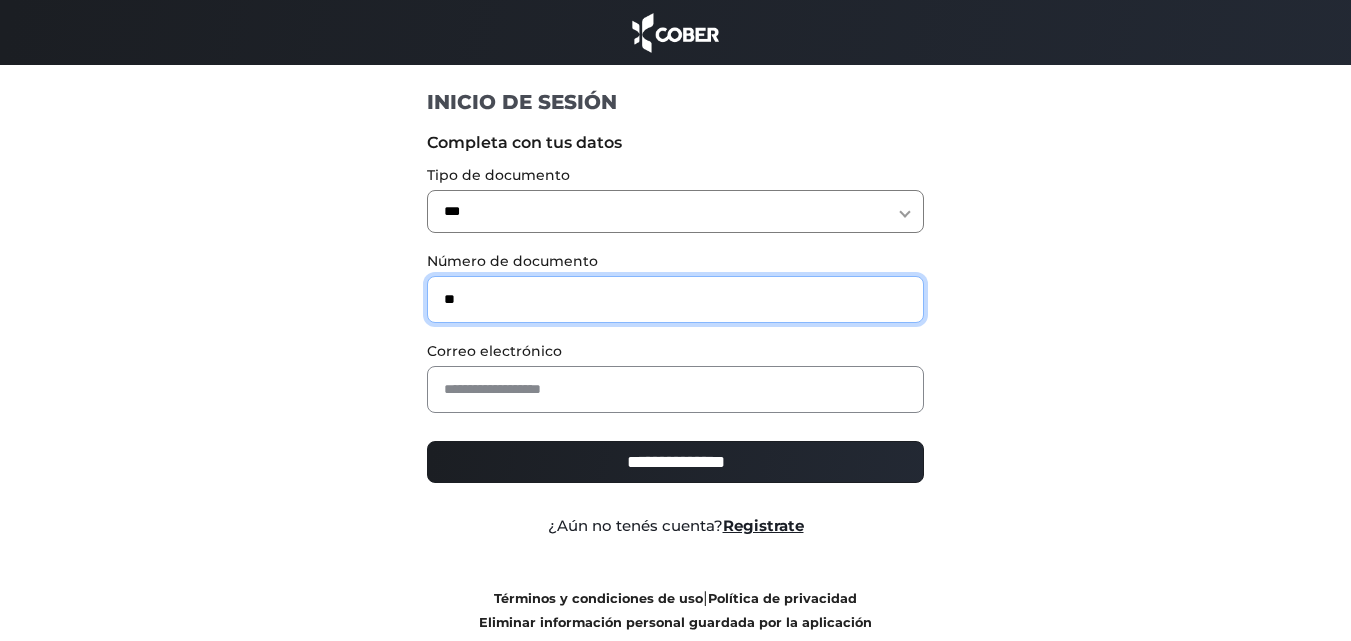 type on "********" 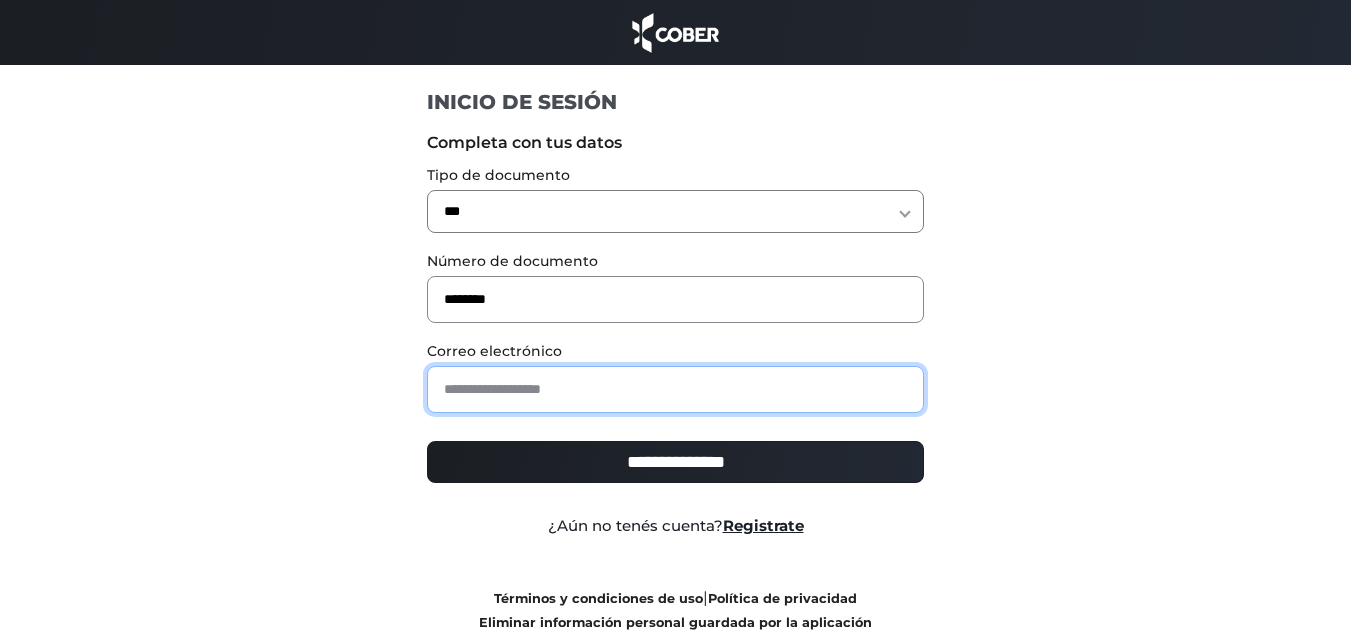 click at bounding box center [675, 389] 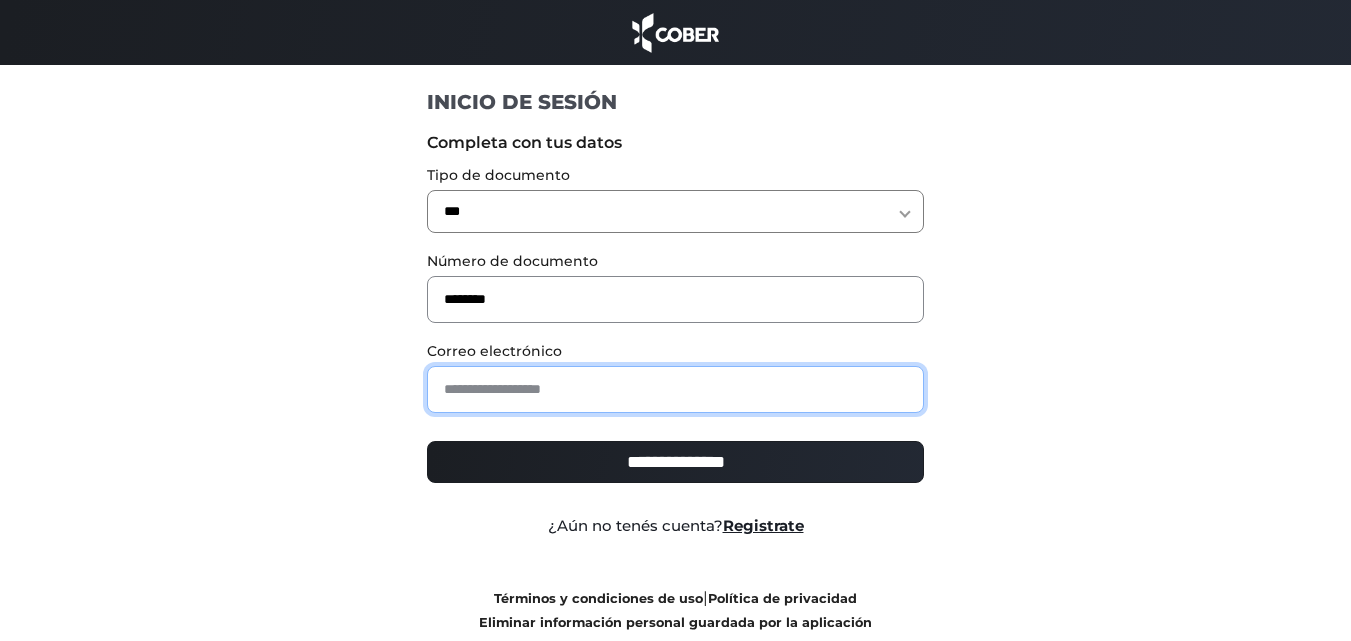 type on "**********" 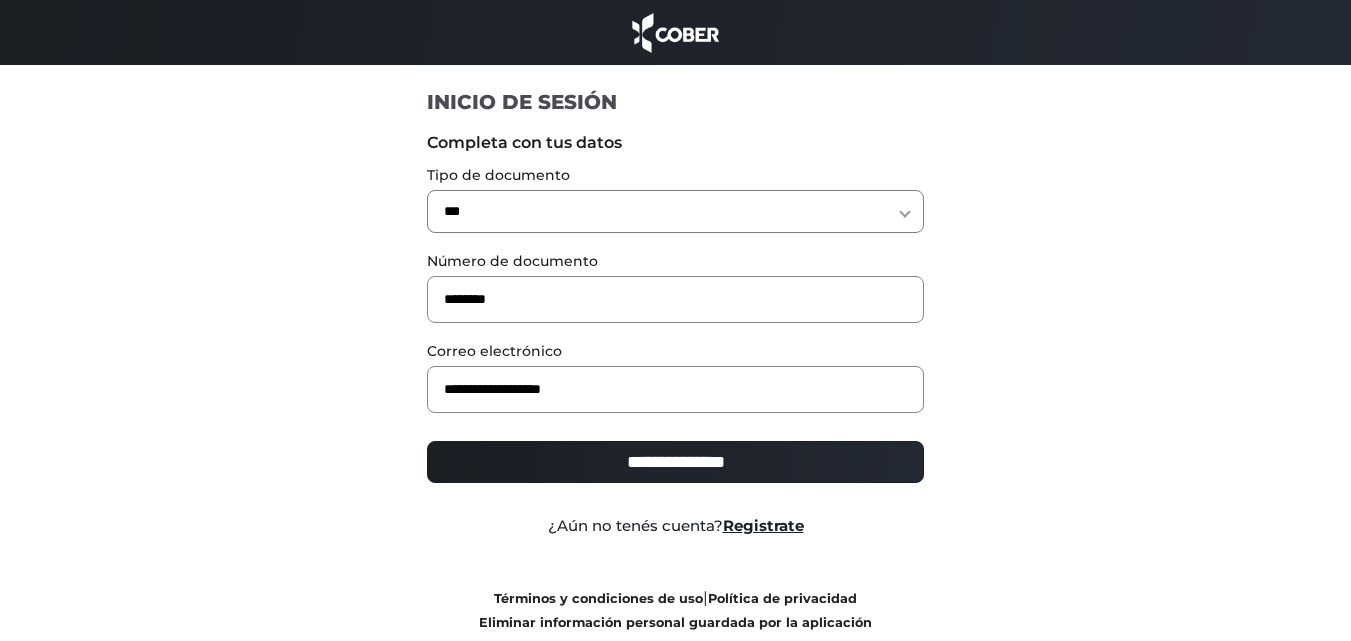 click on "**********" at bounding box center [675, 462] 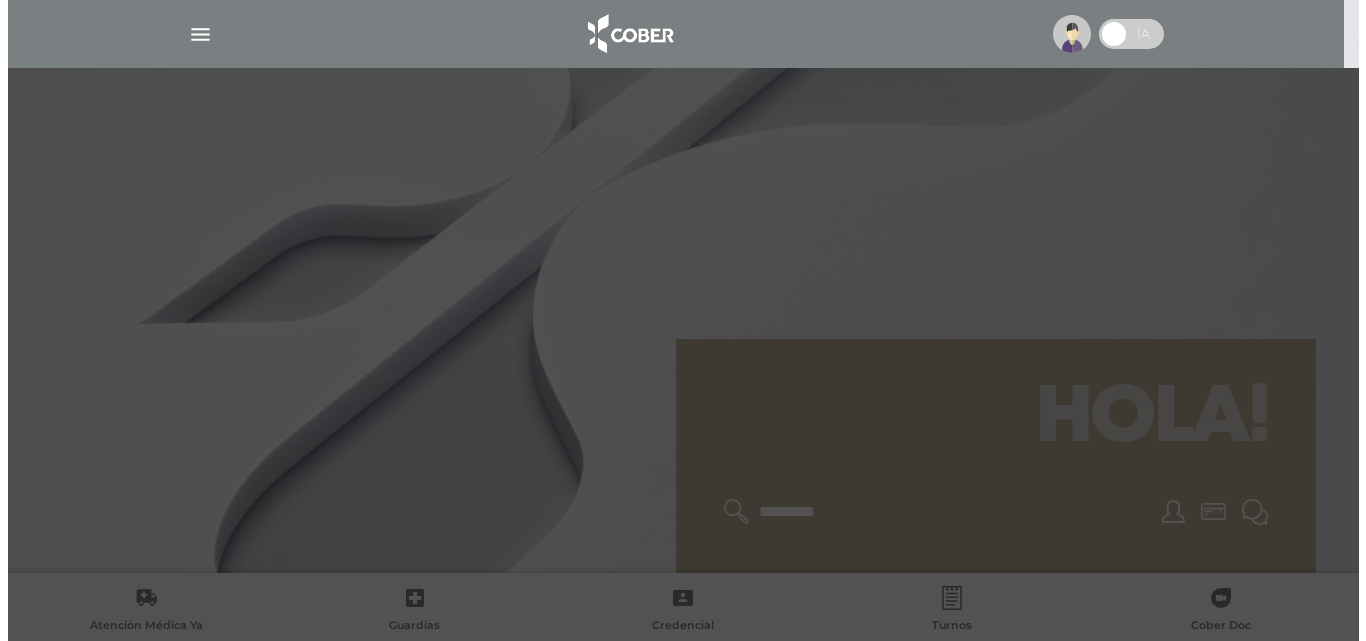 scroll, scrollTop: 0, scrollLeft: 0, axis: both 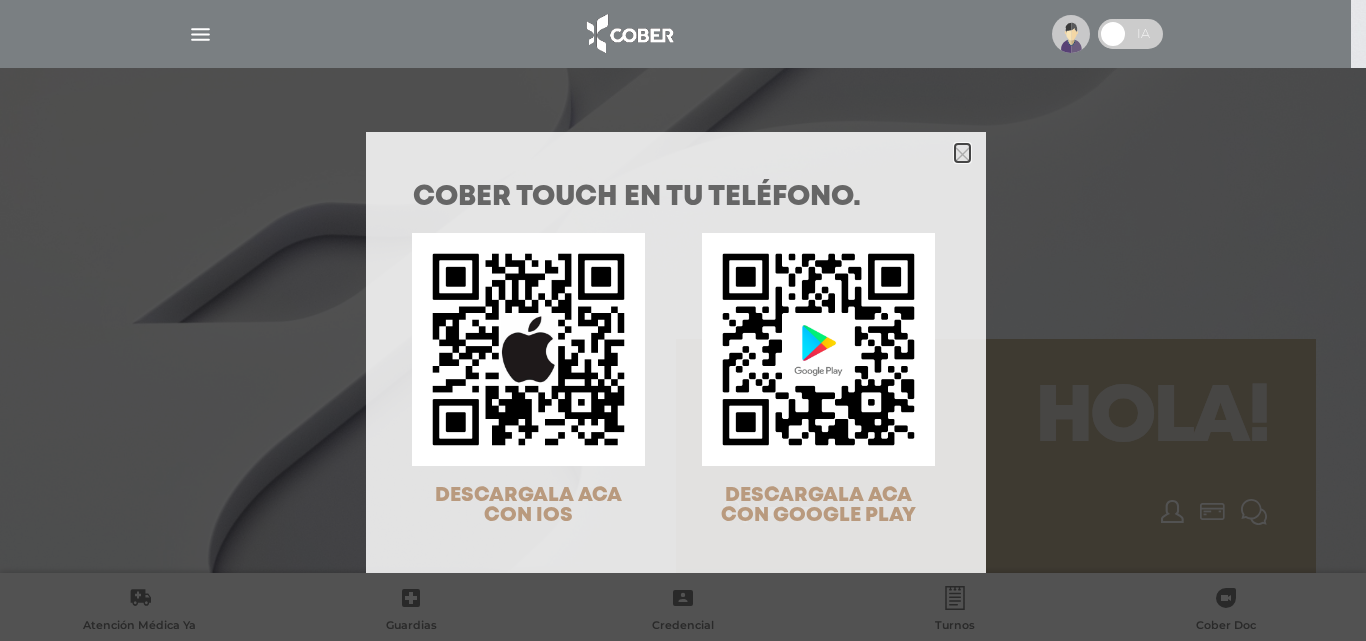 click at bounding box center [962, 154] 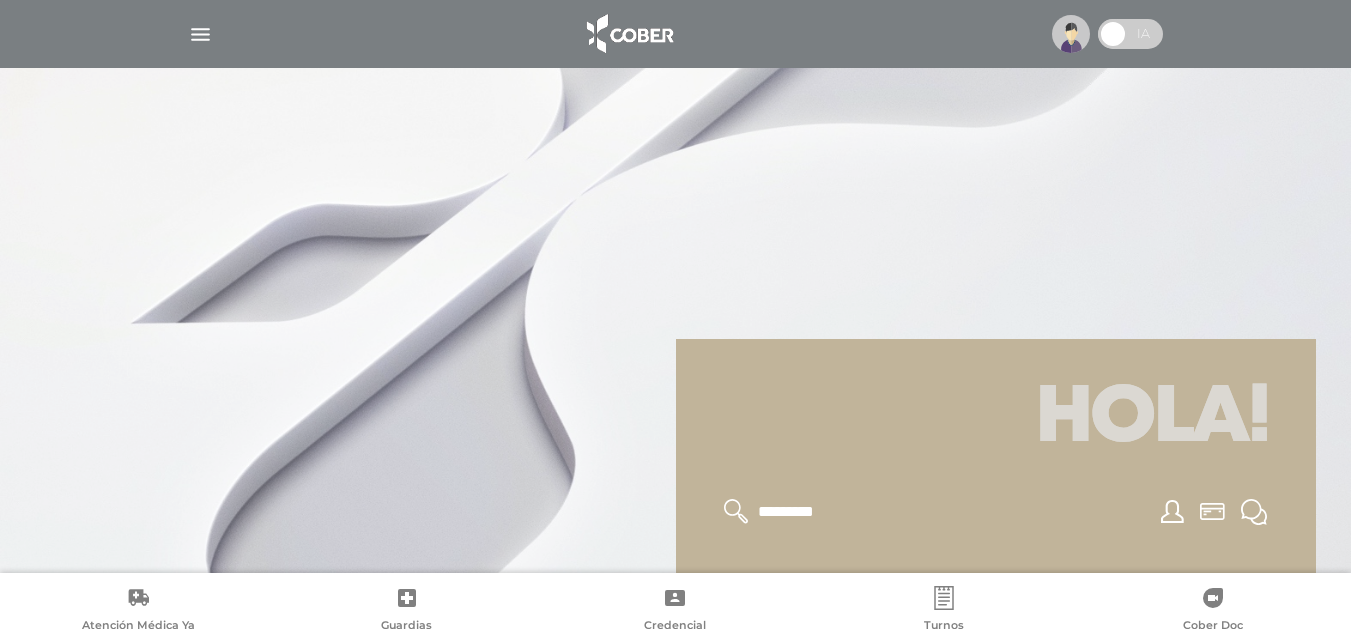click at bounding box center [943, 598] 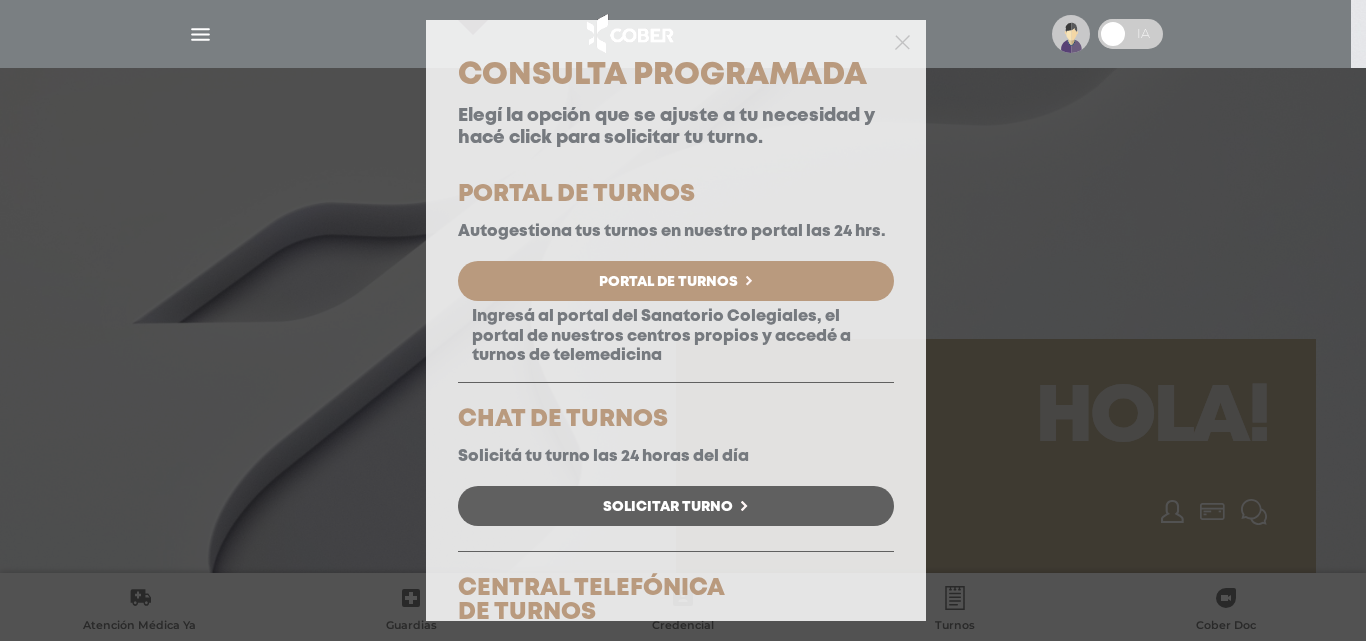 click on "Portal de Turnos" at bounding box center [668, 282] 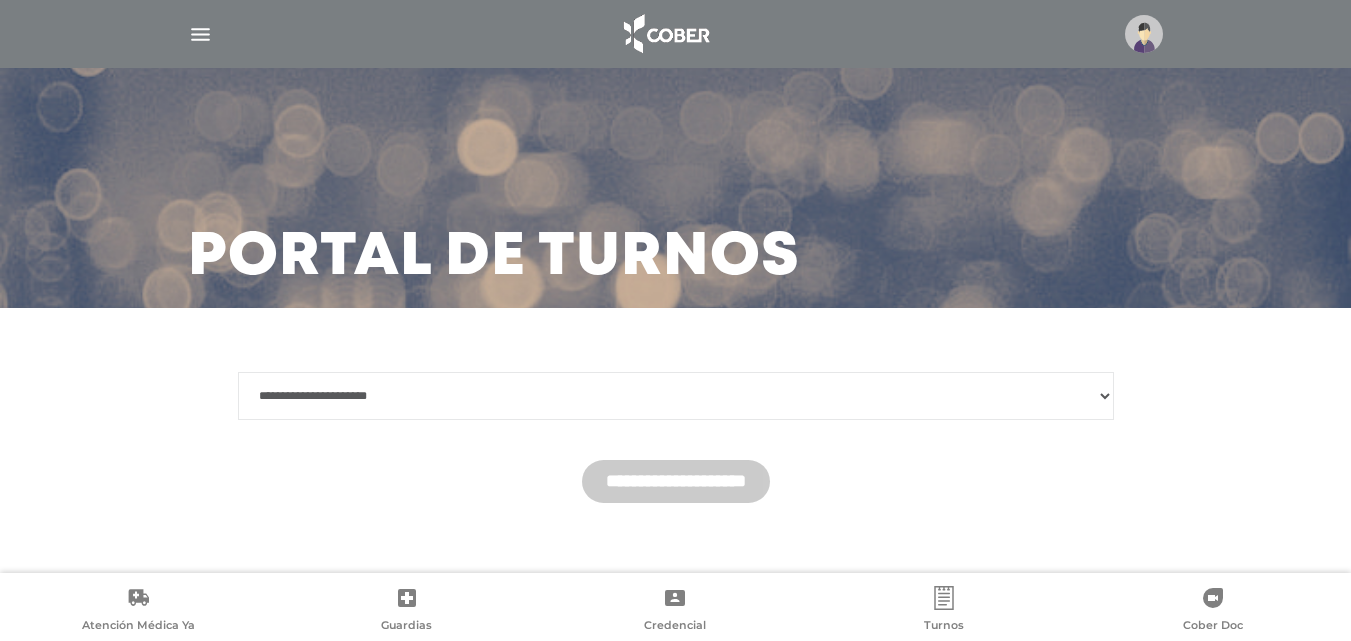 scroll, scrollTop: 0, scrollLeft: 0, axis: both 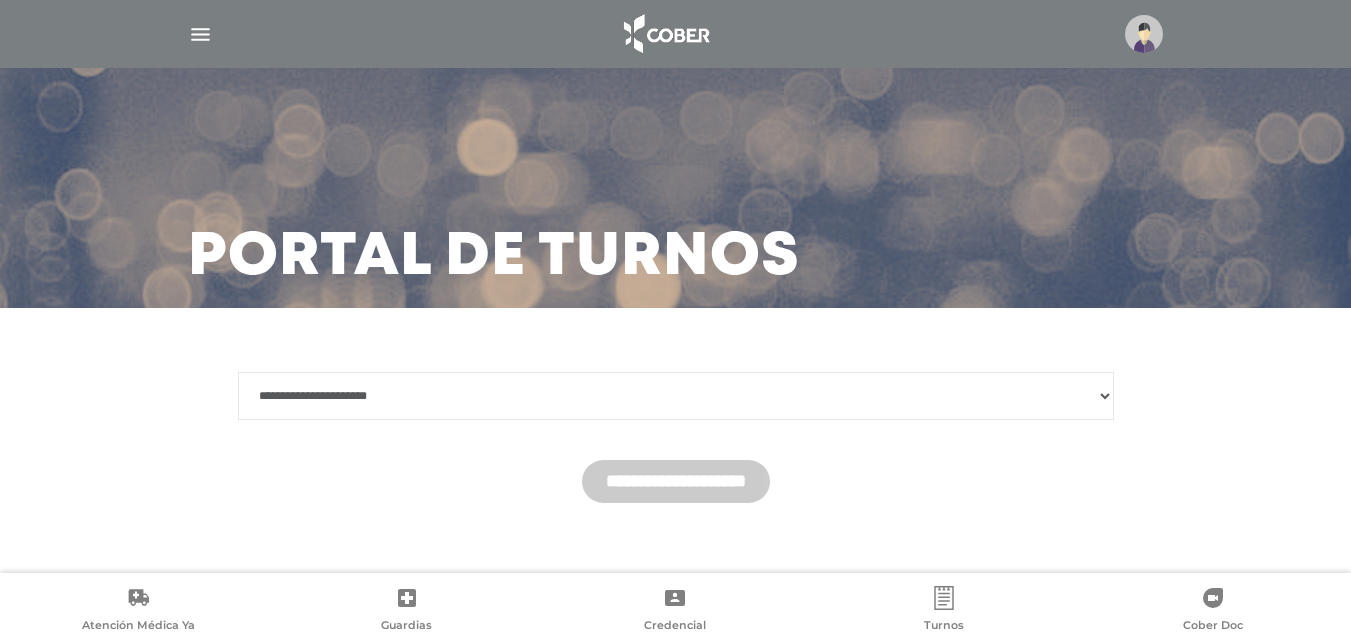 select on "********" 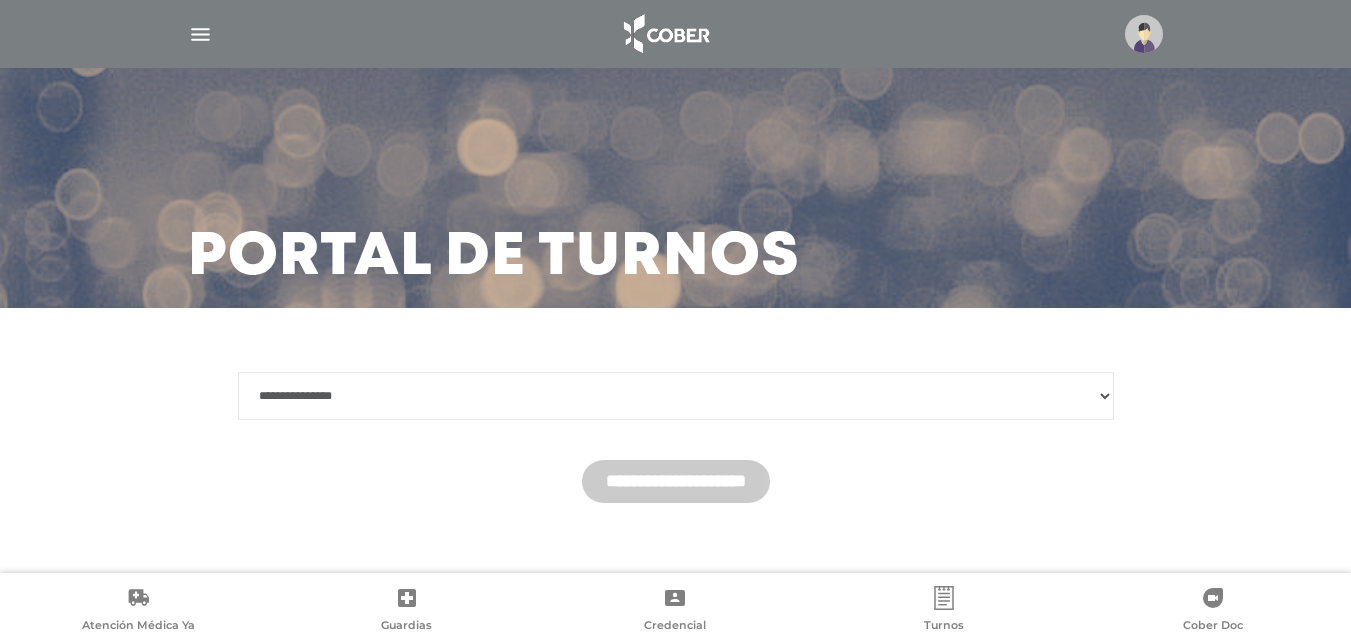 click on "**********" at bounding box center [676, 396] 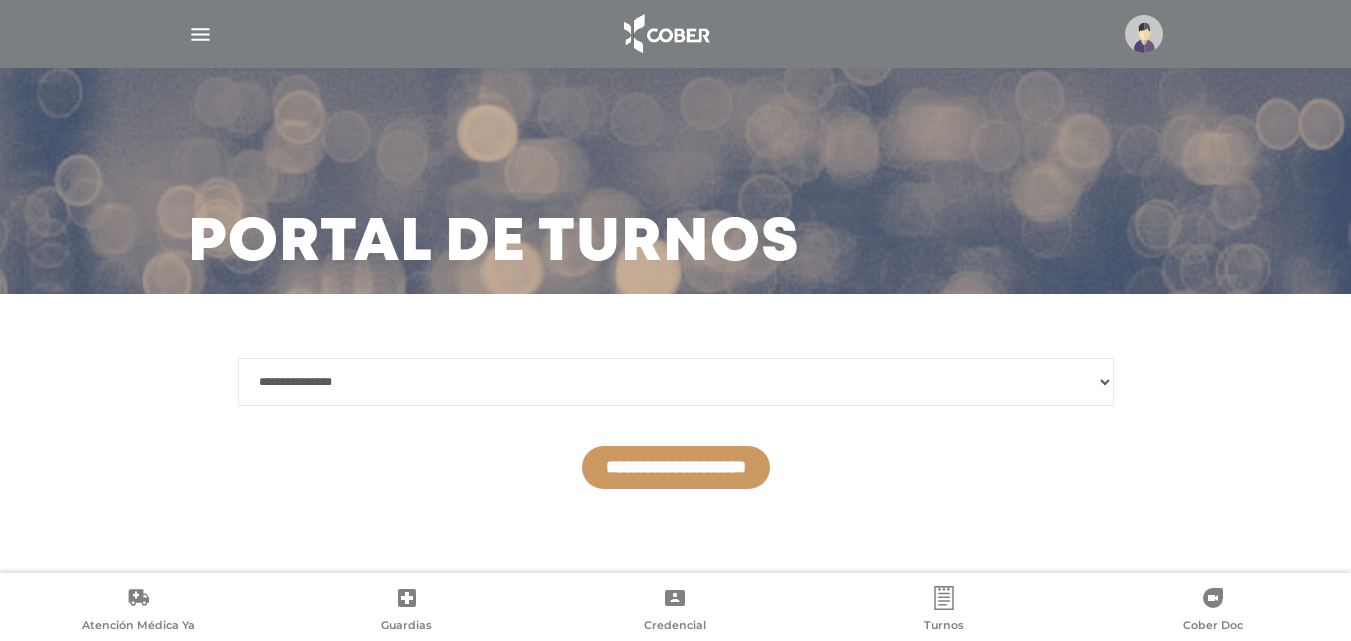 scroll, scrollTop: 18, scrollLeft: 0, axis: vertical 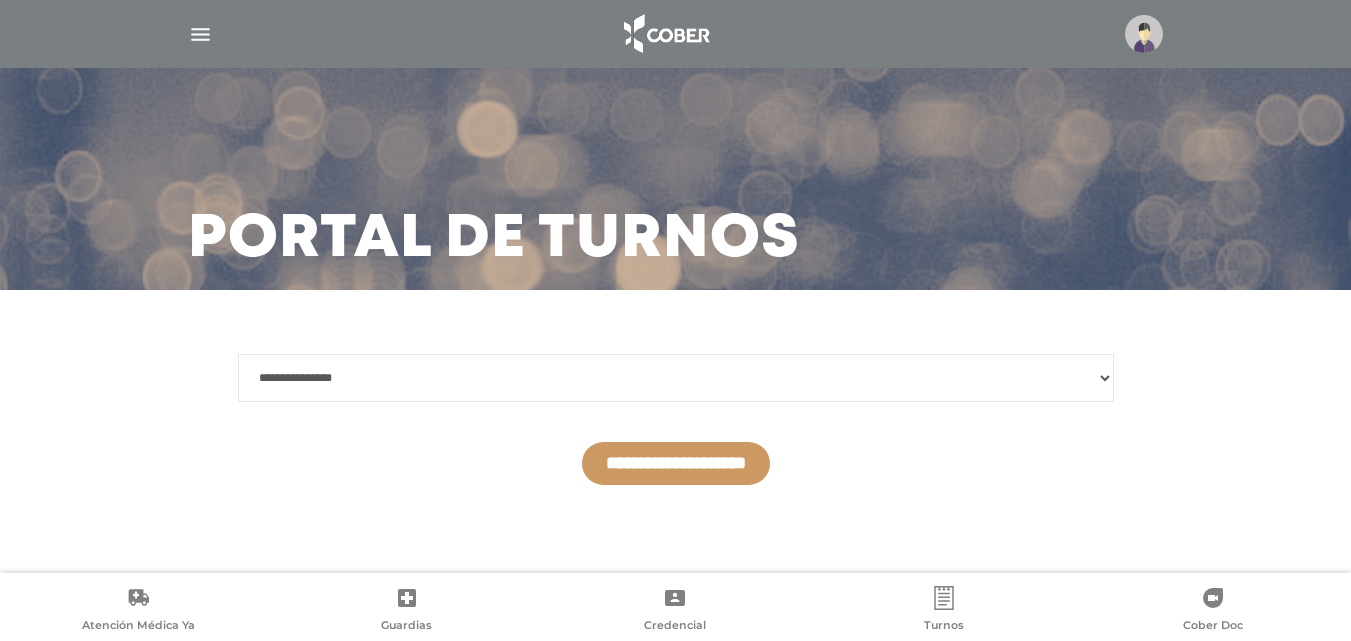 drag, startPoint x: 695, startPoint y: 455, endPoint x: 635, endPoint y: 450, distance: 60.207973 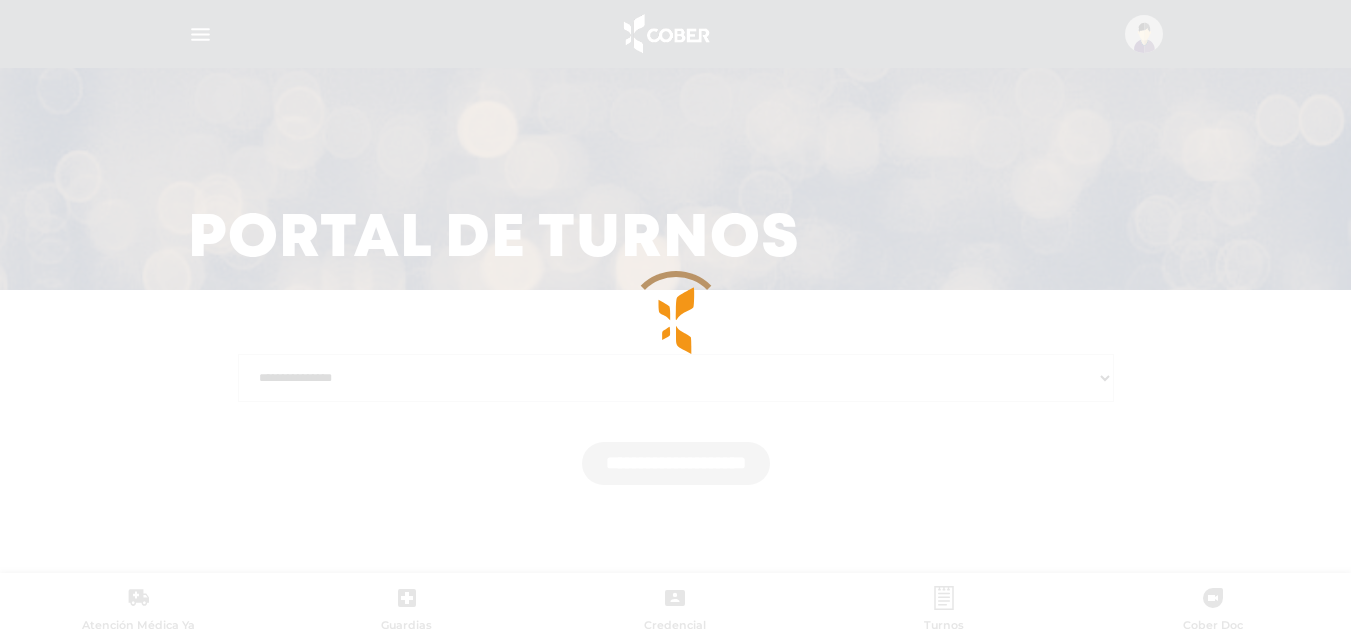 scroll, scrollTop: 0, scrollLeft: 0, axis: both 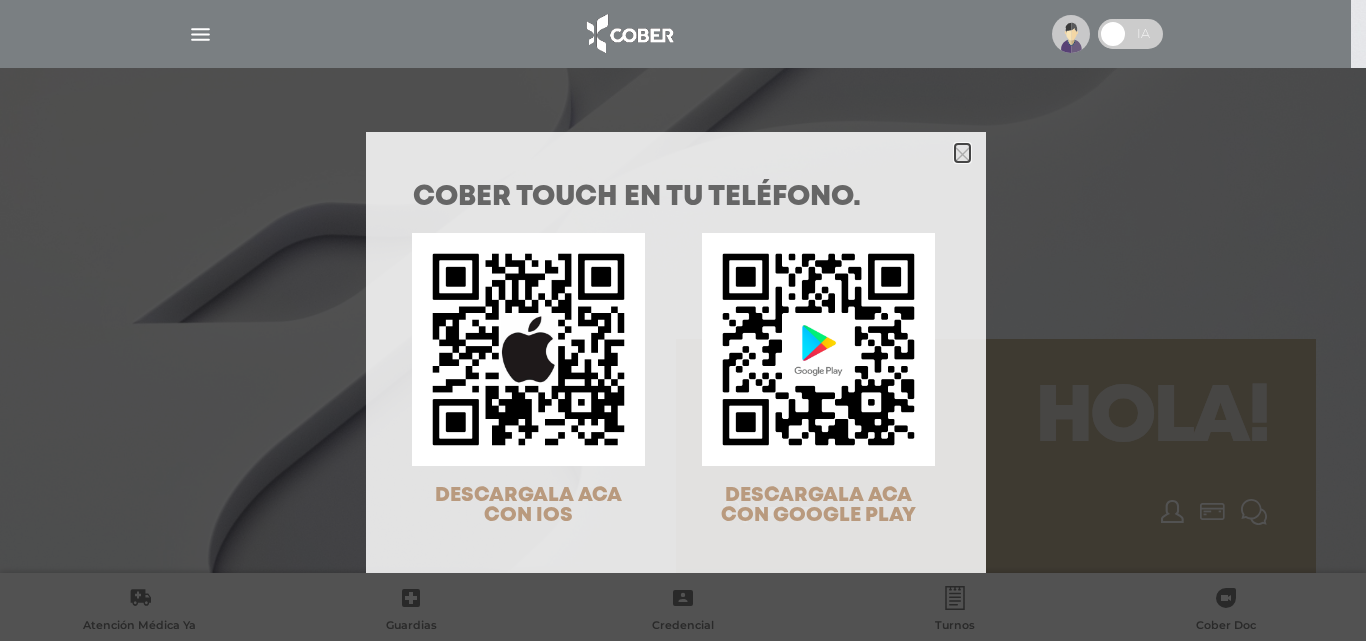 drag, startPoint x: 957, startPoint y: 153, endPoint x: 1152, endPoint y: 292, distance: 239.47025 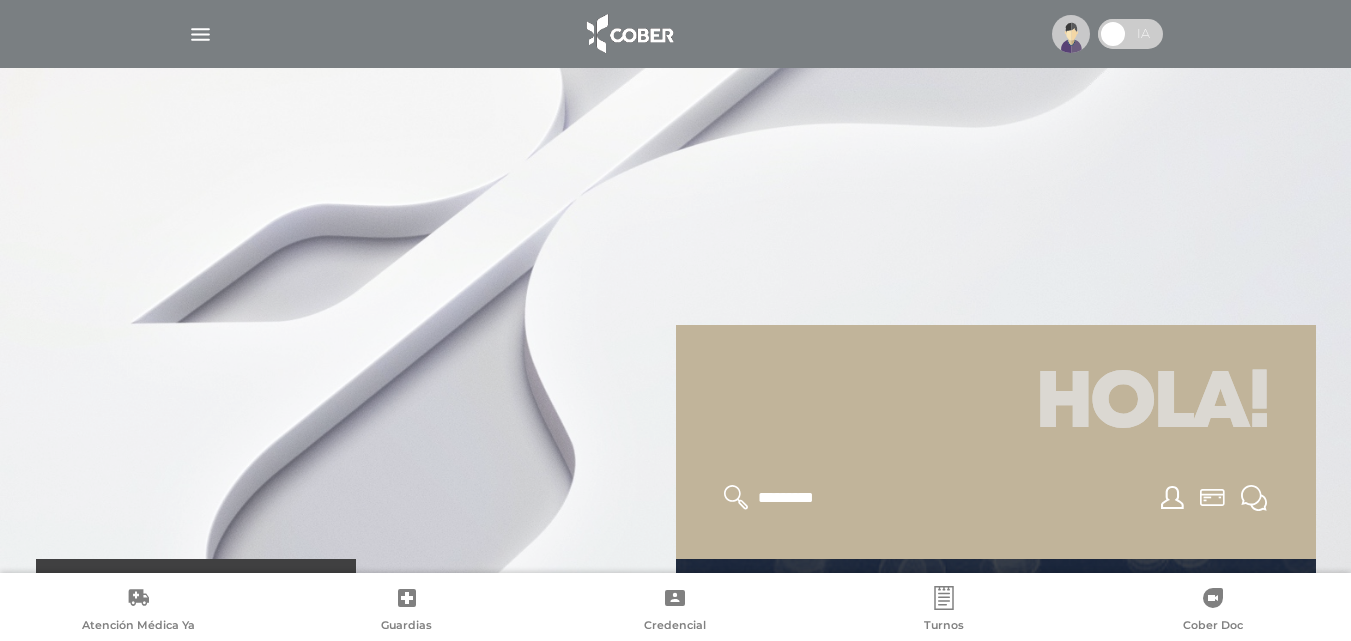 scroll, scrollTop: 0, scrollLeft: 0, axis: both 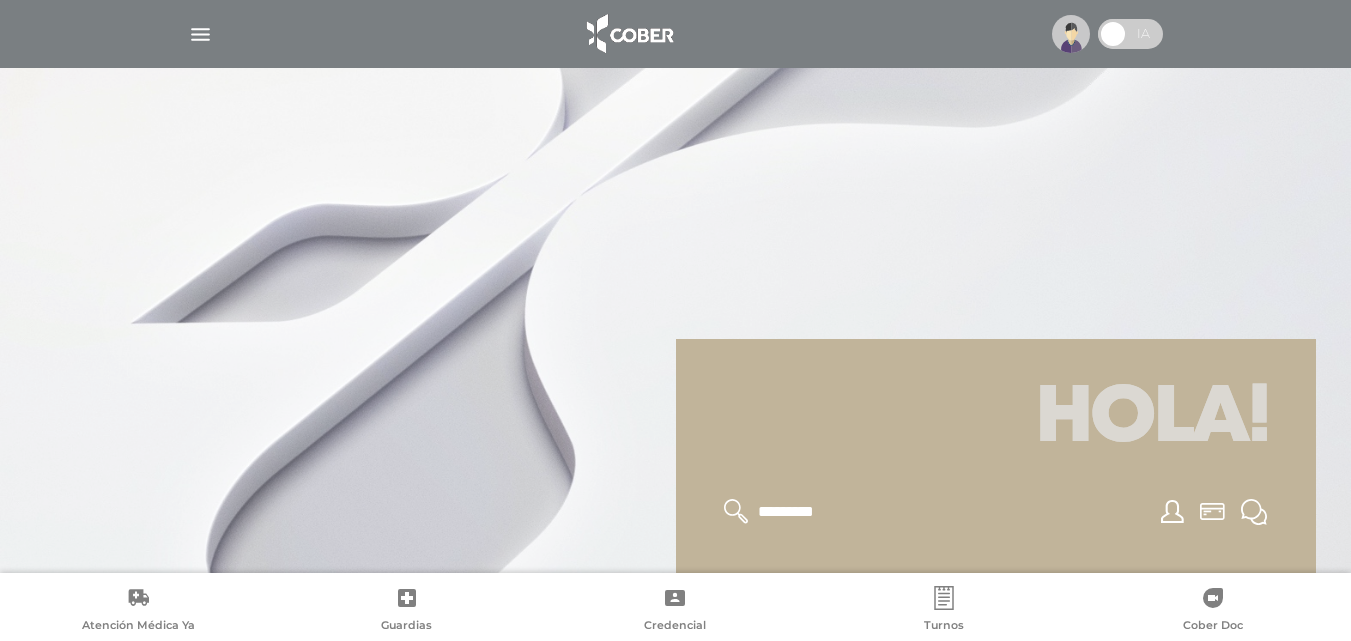 click at bounding box center [1213, 598] 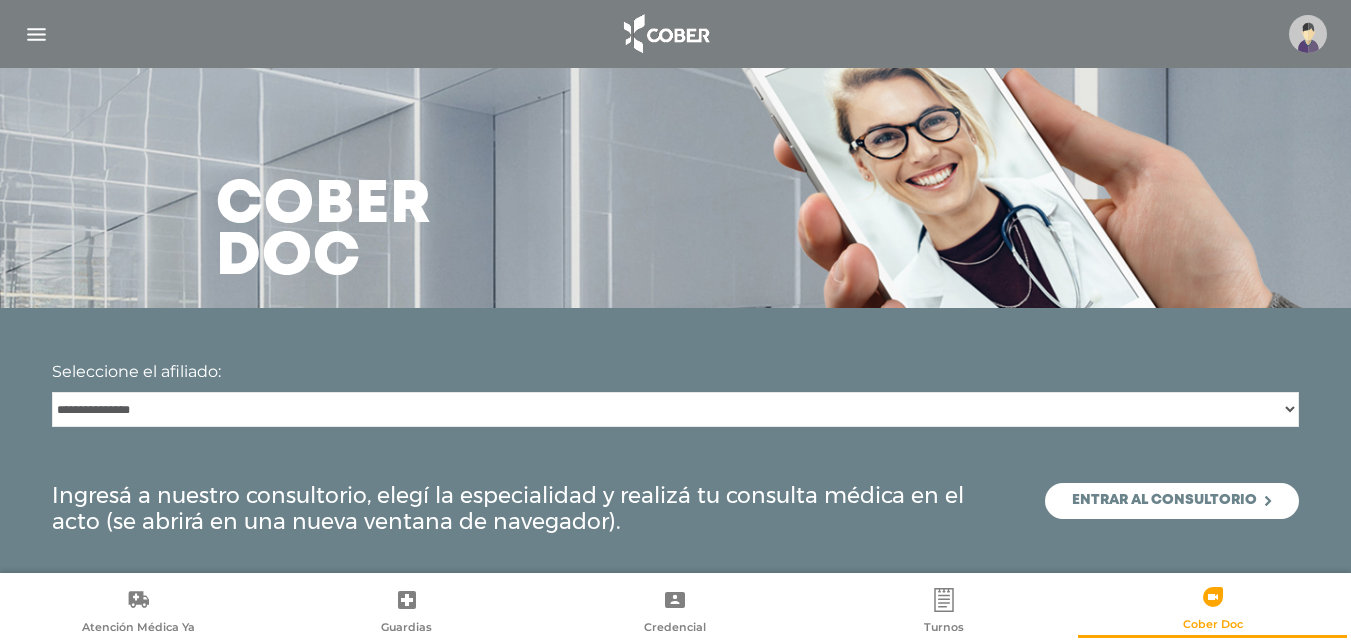 scroll, scrollTop: 3, scrollLeft: 0, axis: vertical 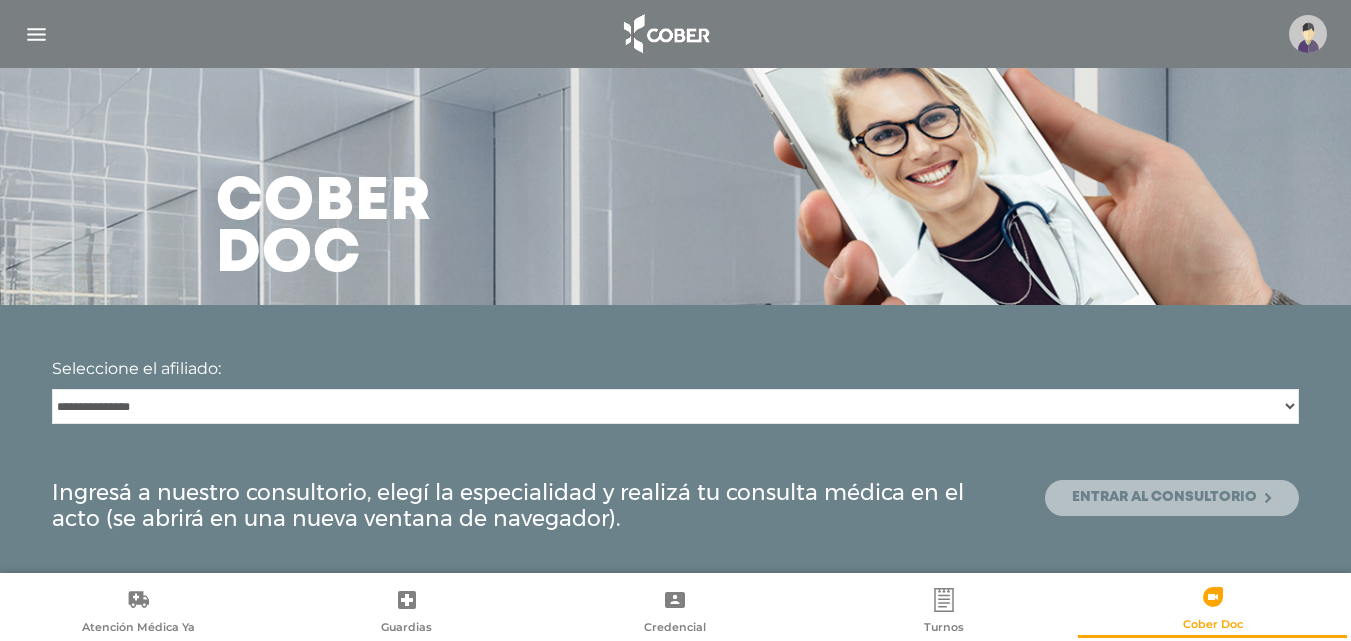 click on "Entrar al consultorio" at bounding box center [1172, 498] 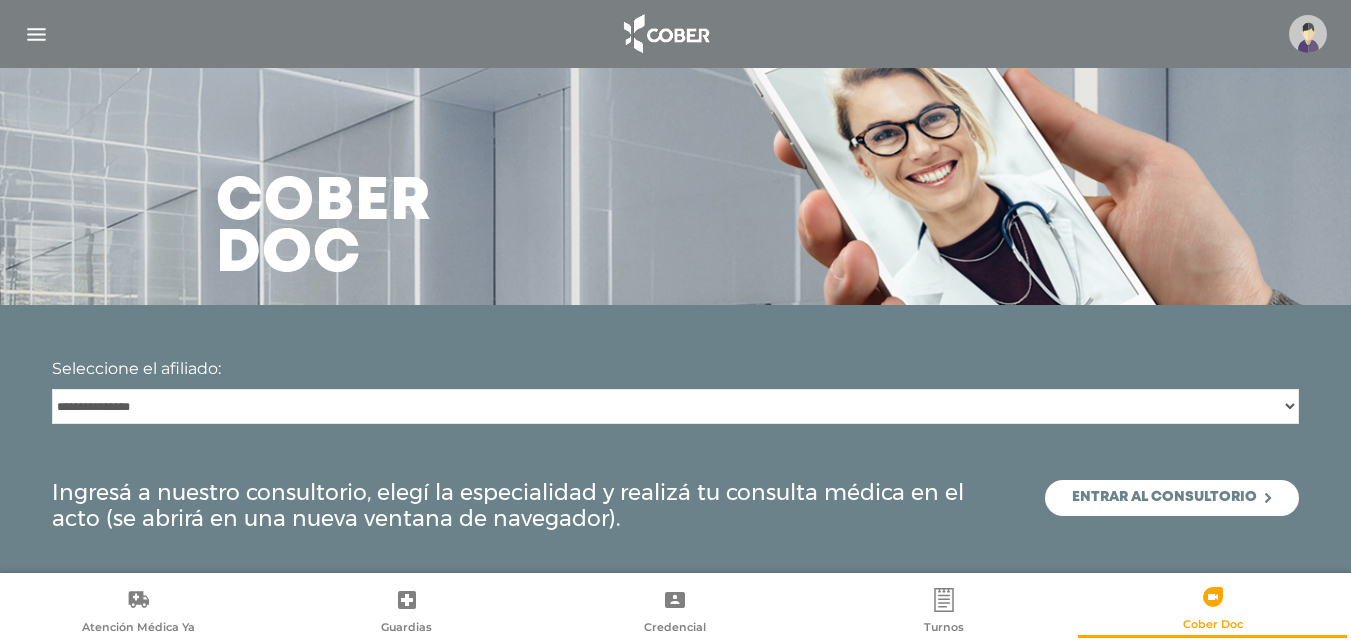 scroll, scrollTop: 0, scrollLeft: 0, axis: both 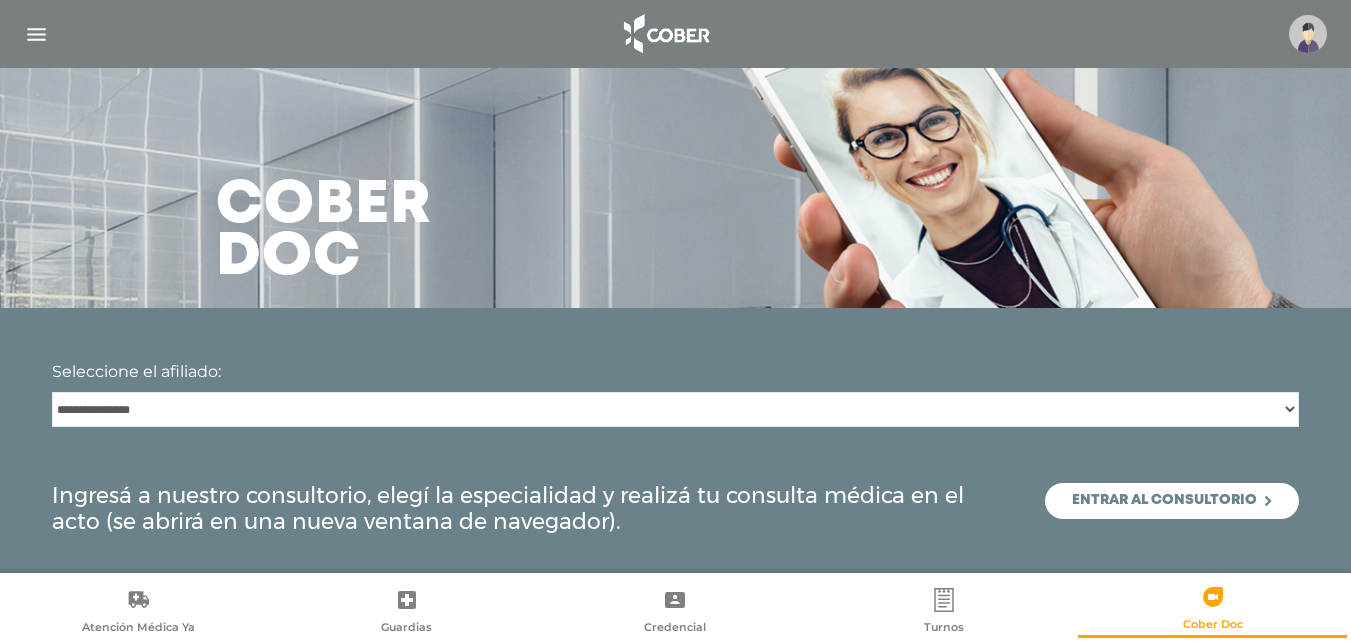 click on "**********" at bounding box center [675, 409] 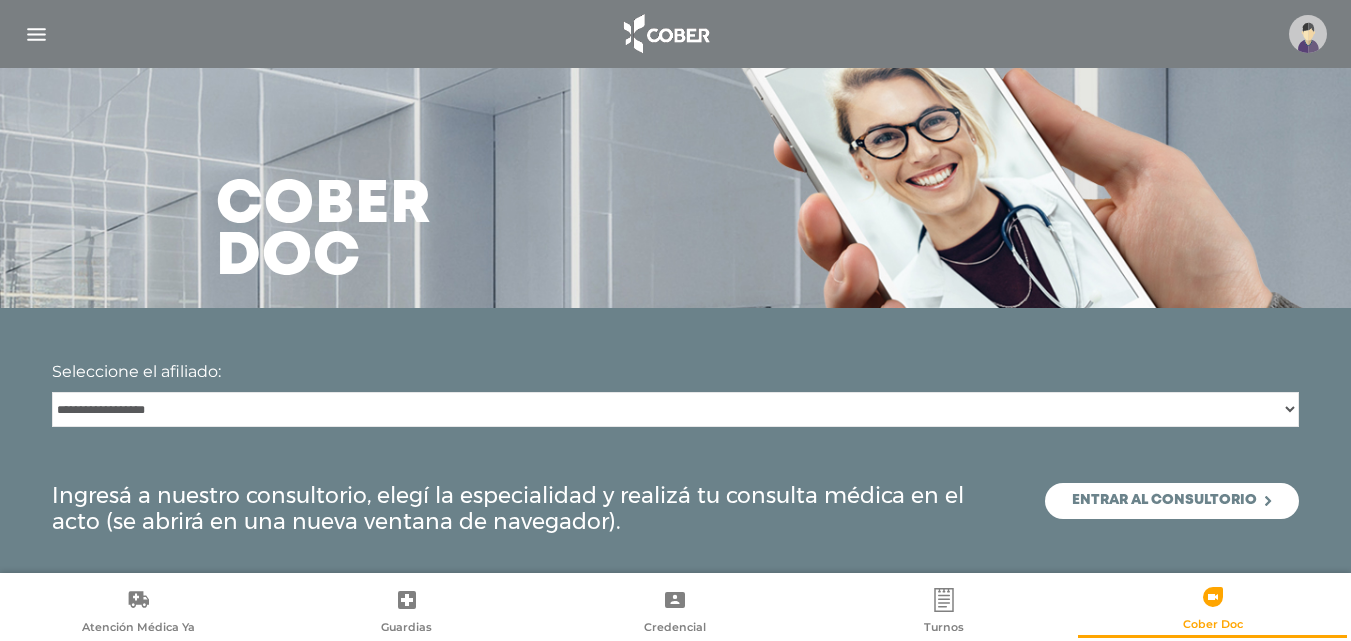 click on "**********" at bounding box center [675, 409] 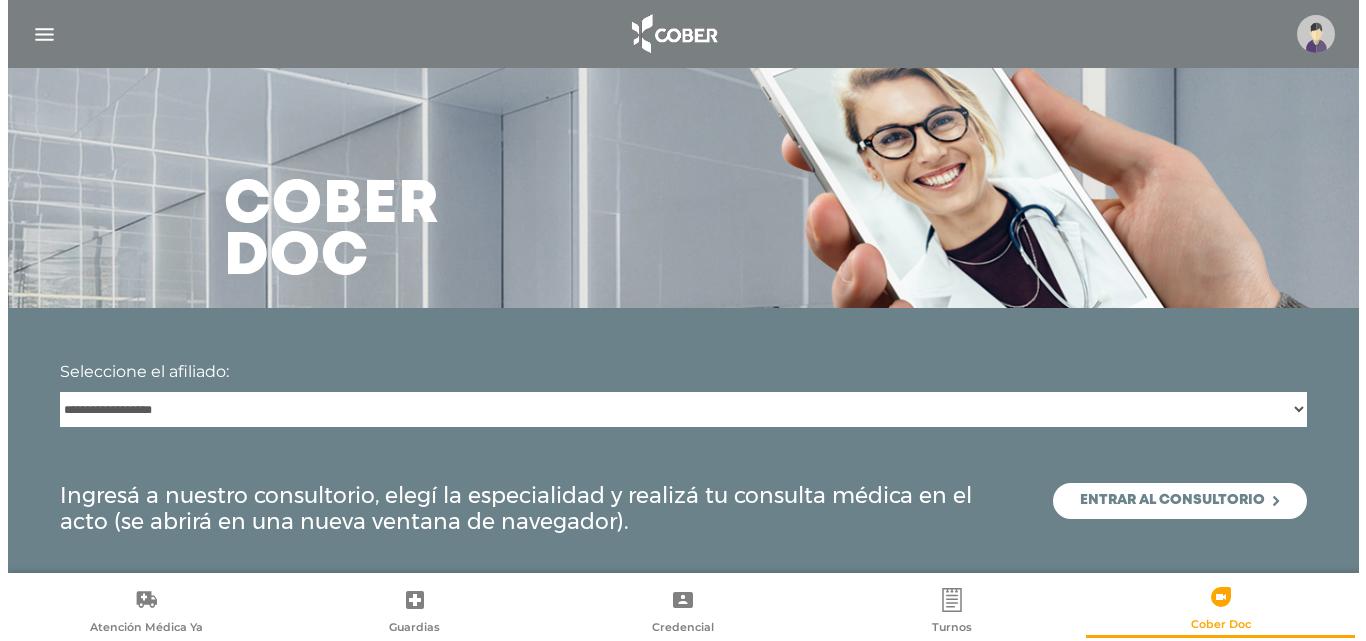 scroll, scrollTop: 3, scrollLeft: 0, axis: vertical 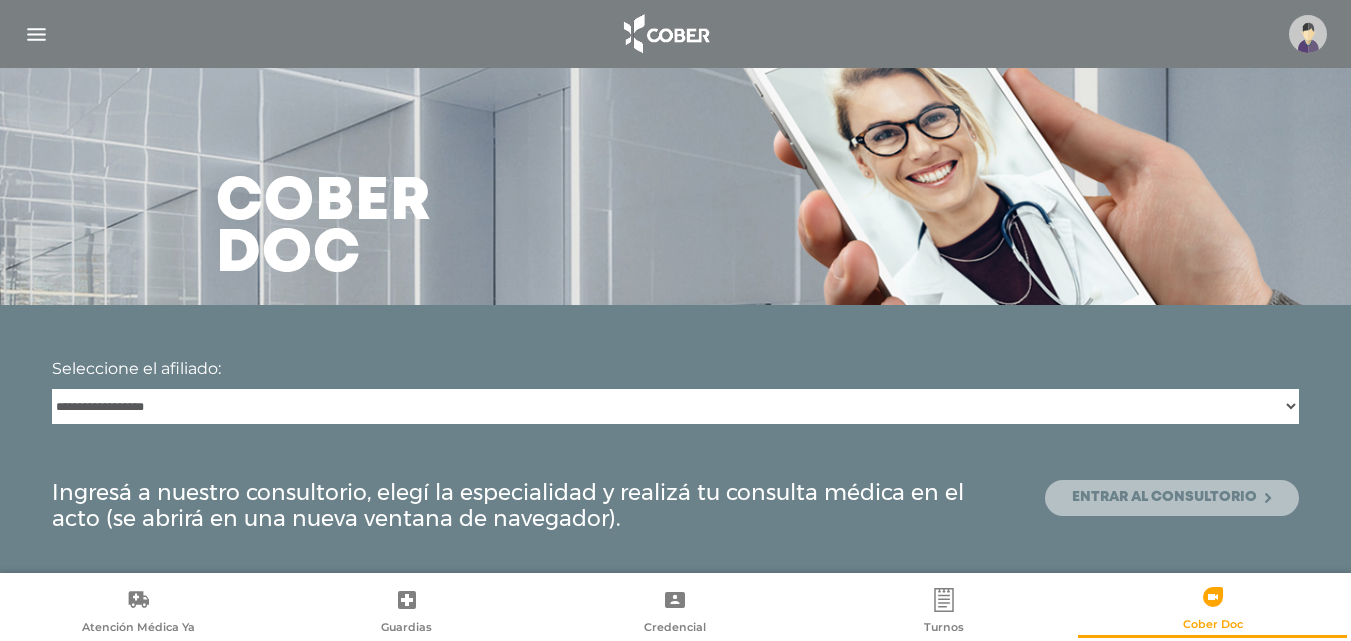 click on "Entrar al consultorio" at bounding box center [1172, 498] 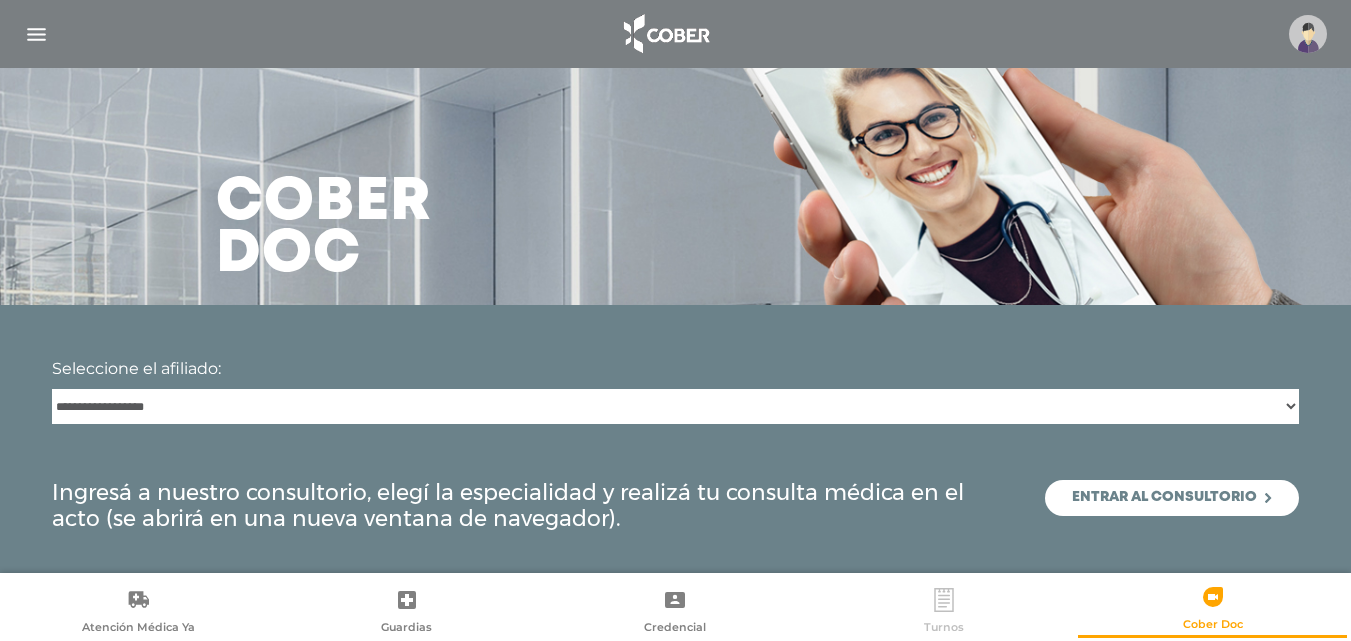 click at bounding box center (944, 600) 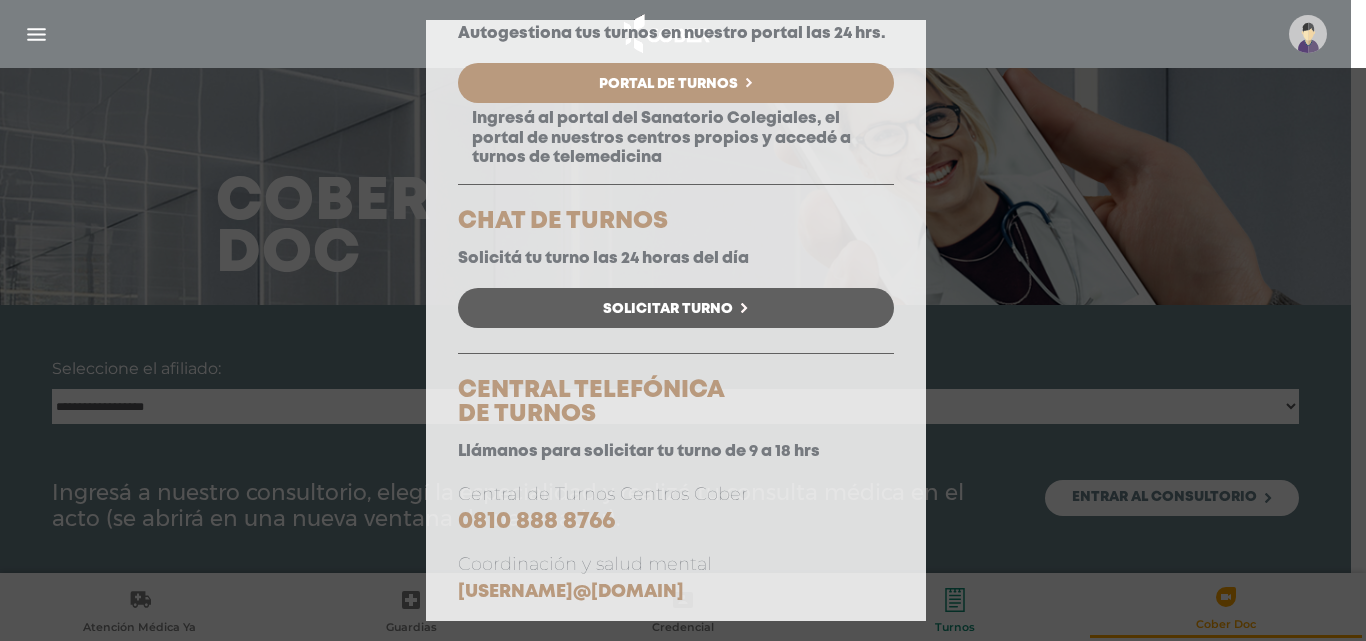 scroll, scrollTop: 200, scrollLeft: 0, axis: vertical 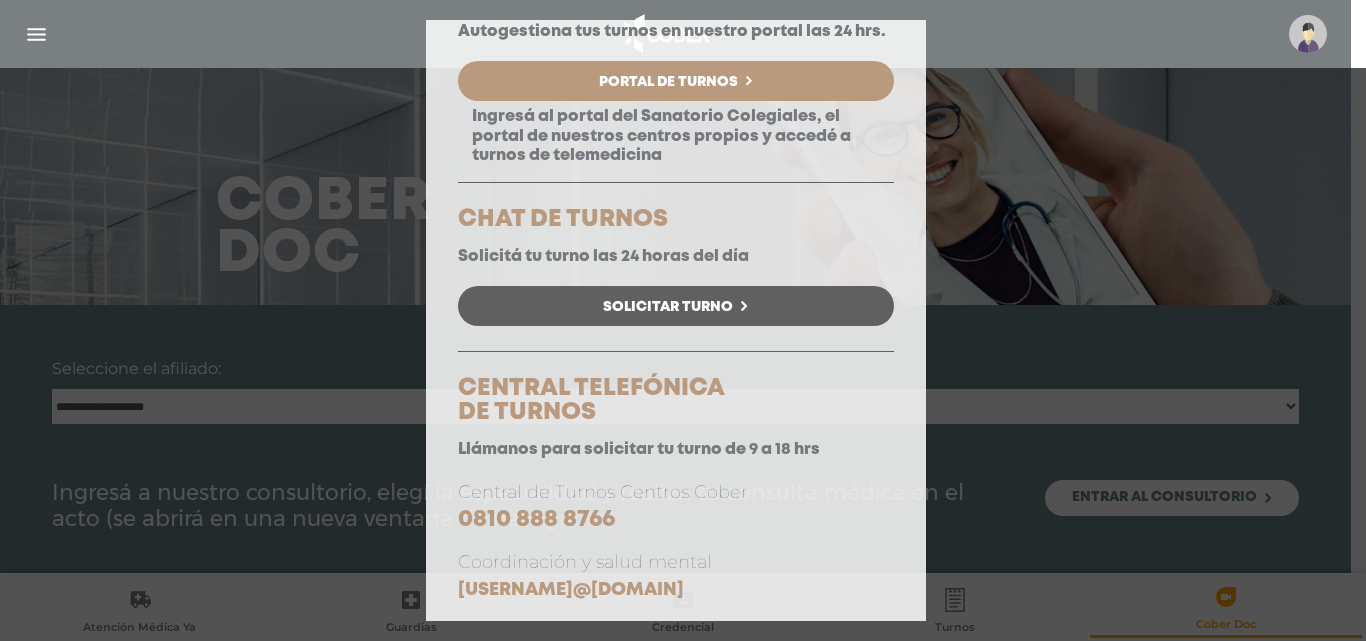 click on "Solicitar Turno" at bounding box center [668, 307] 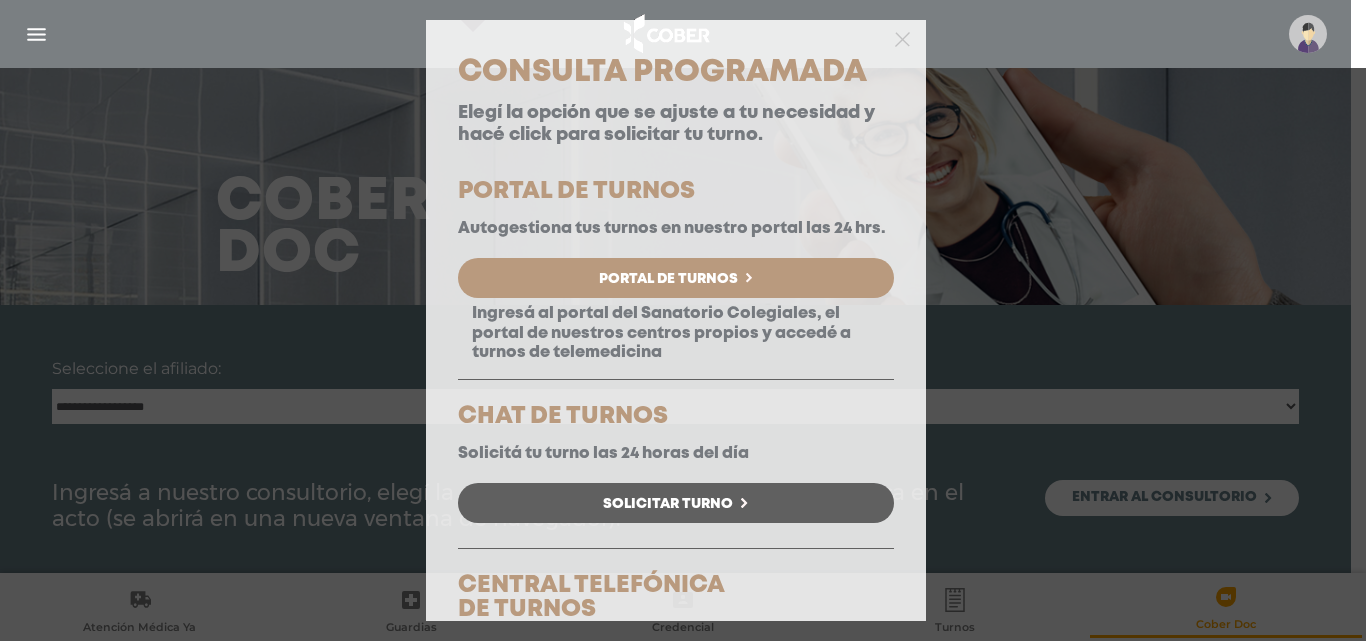 scroll, scrollTop: 0, scrollLeft: 0, axis: both 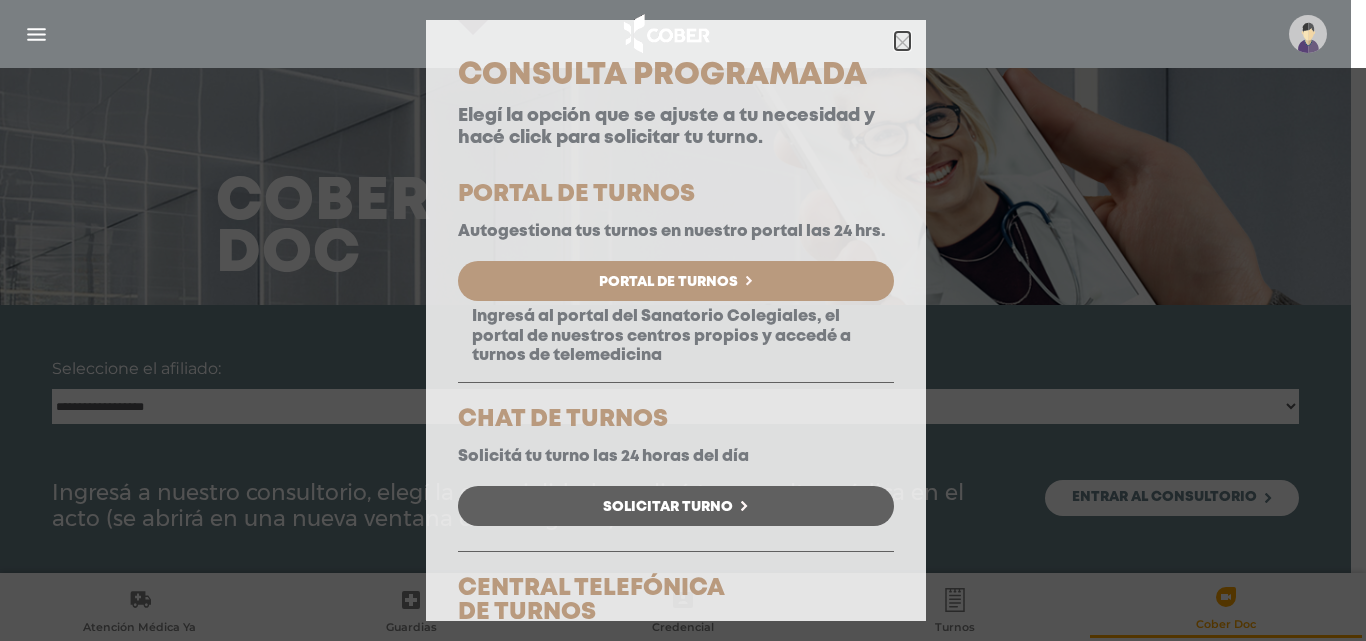 click at bounding box center (902, 42) 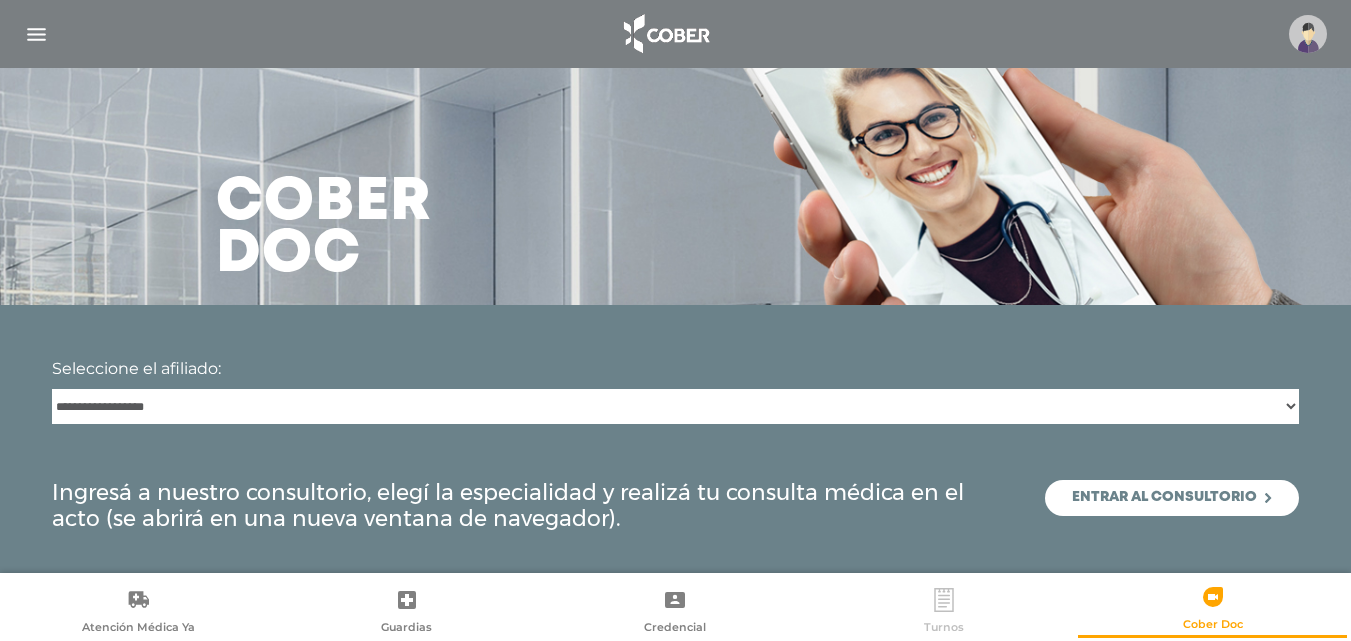 click at bounding box center (944, 600) 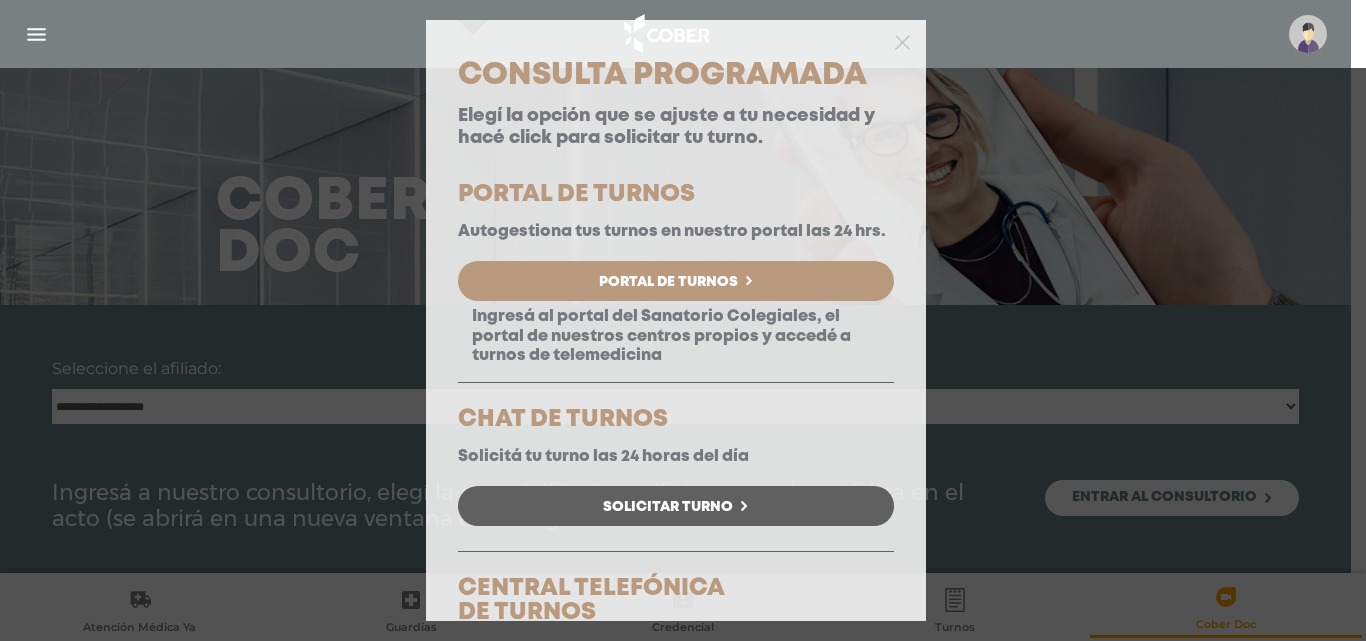 click on "Portal de Turnos" at bounding box center (668, 282) 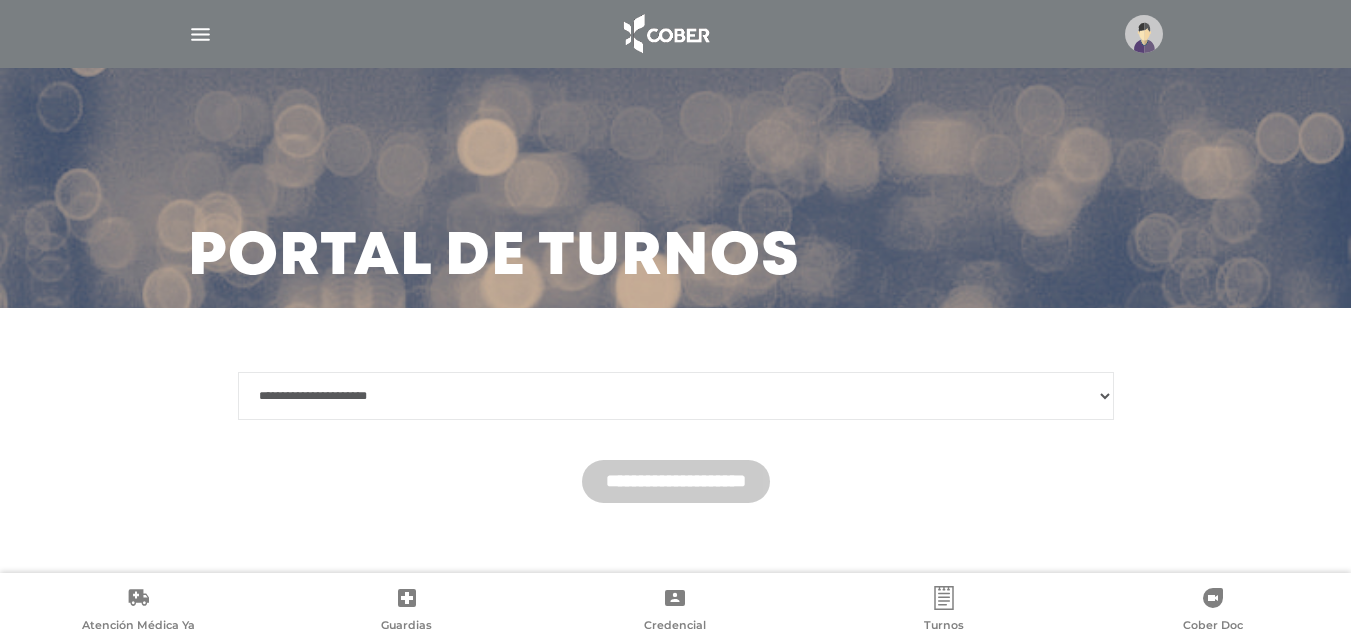 scroll, scrollTop: 0, scrollLeft: 0, axis: both 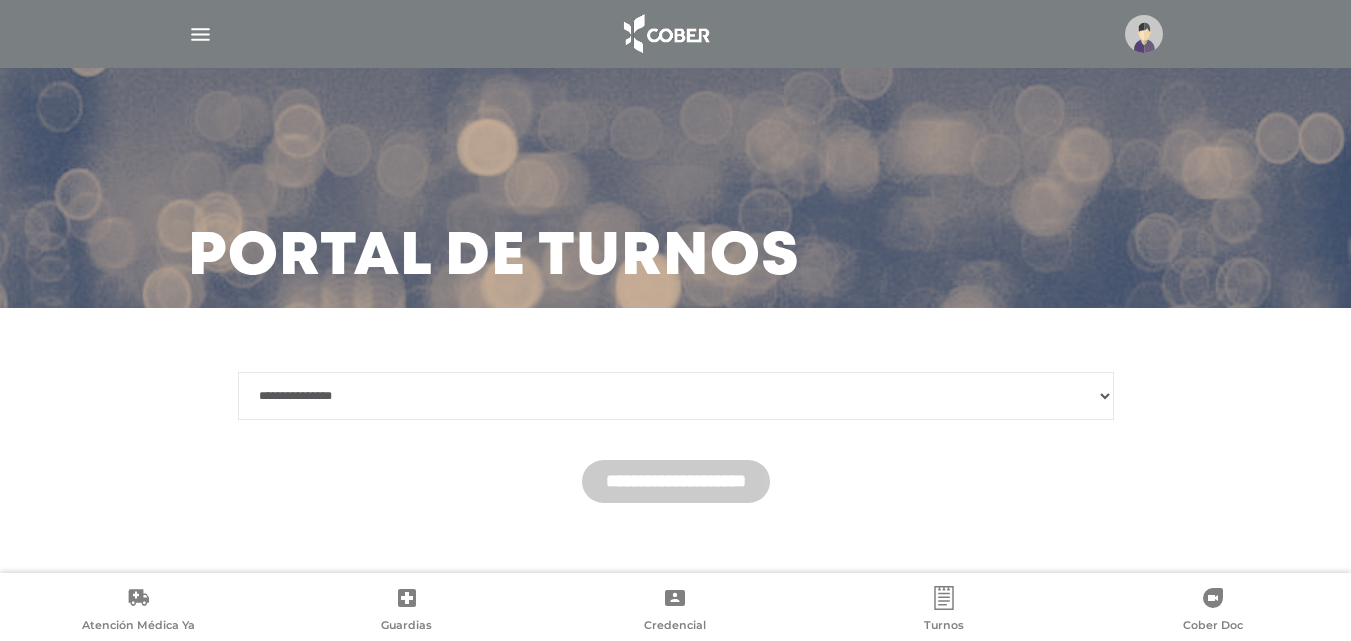 click on "**********" at bounding box center (676, 396) 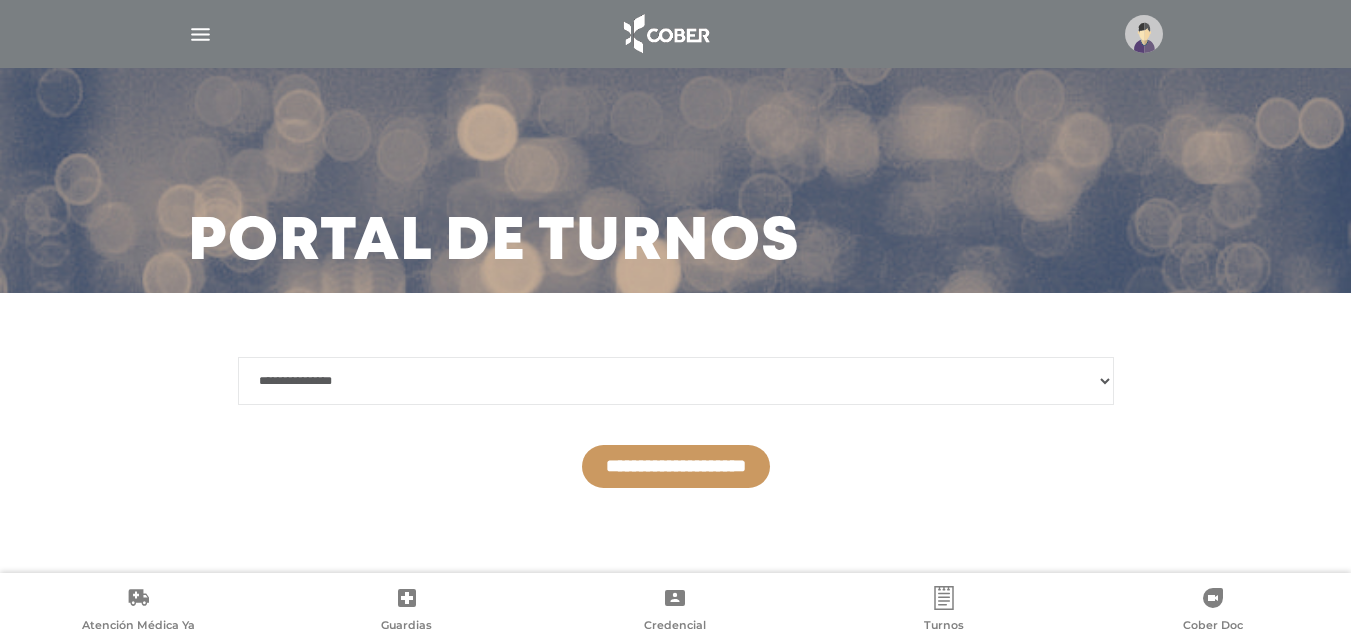 scroll, scrollTop: 18, scrollLeft: 0, axis: vertical 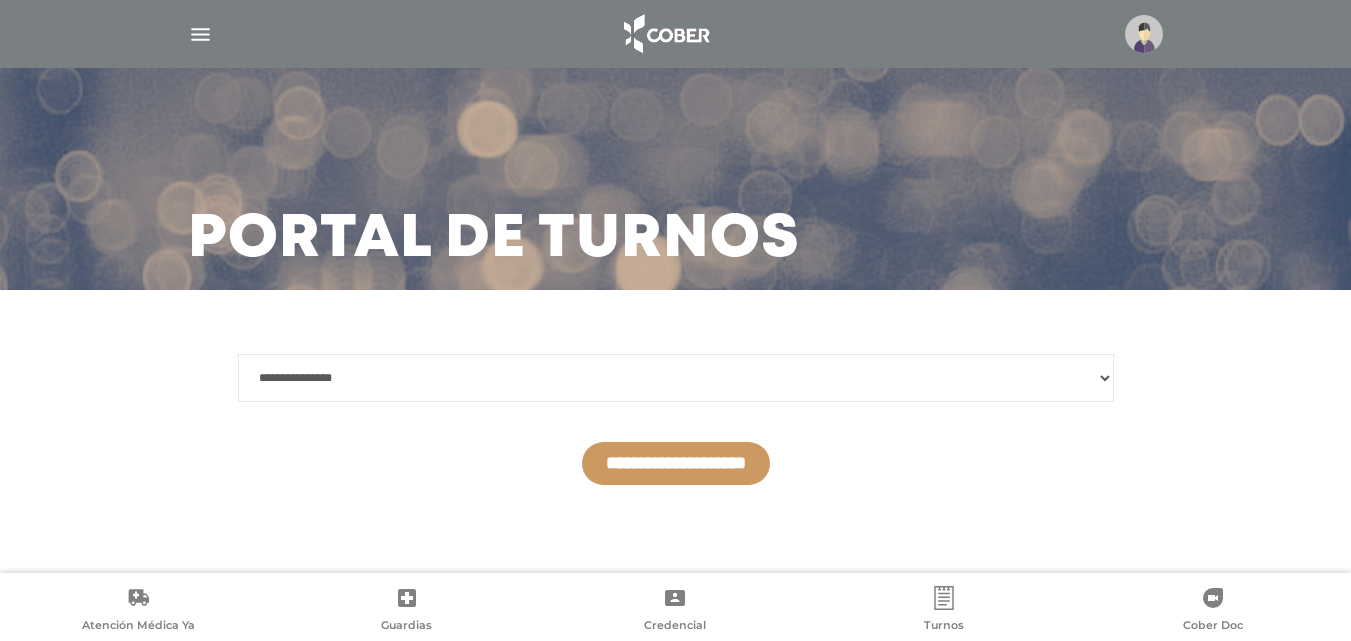 drag, startPoint x: 618, startPoint y: 460, endPoint x: 608, endPoint y: 457, distance: 10.440307 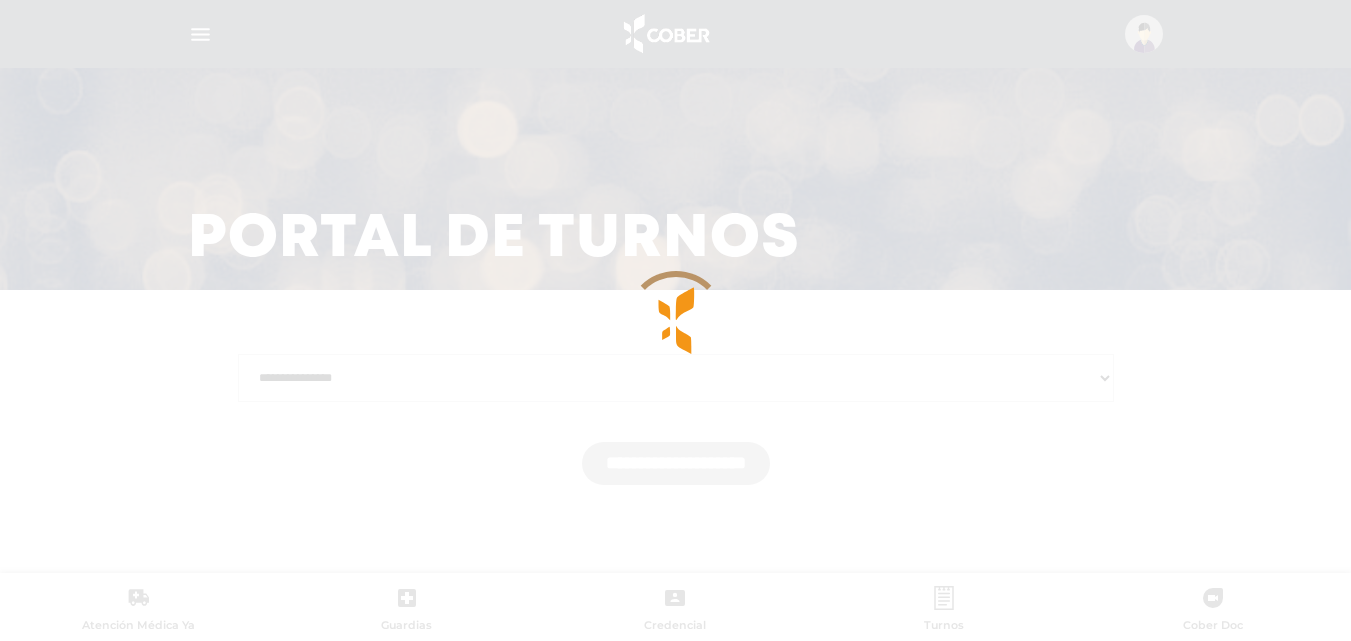 scroll, scrollTop: 0, scrollLeft: 0, axis: both 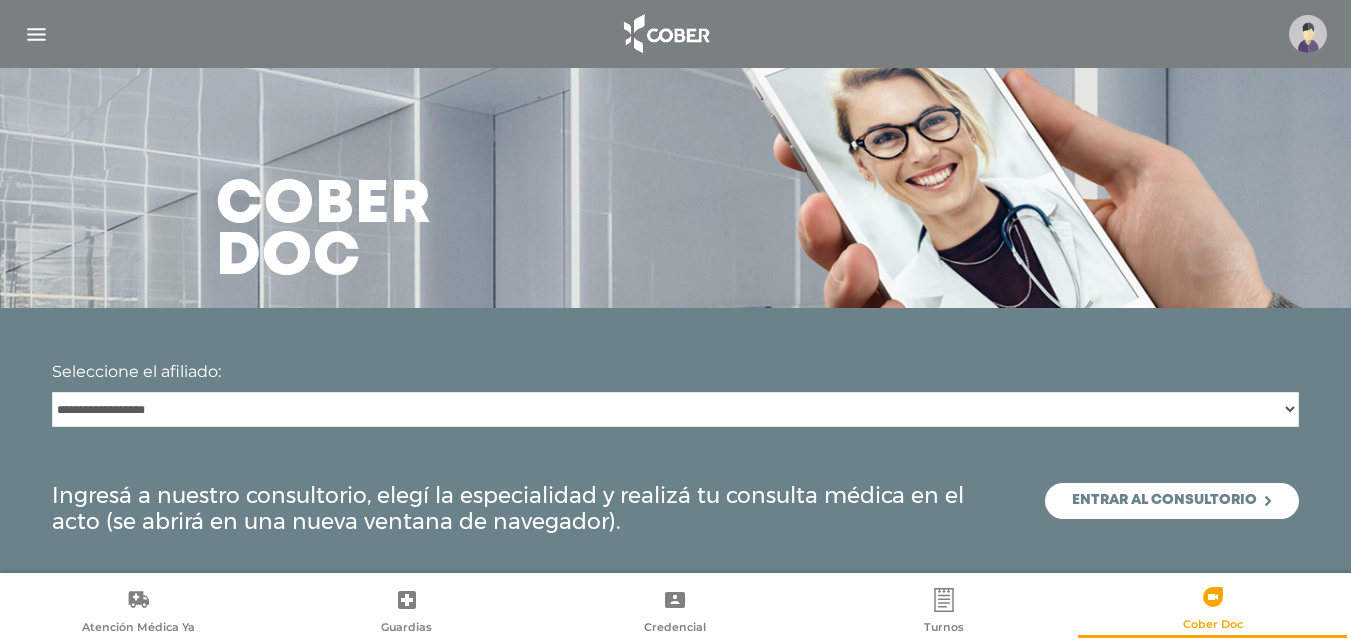 click at bounding box center [1308, 34] 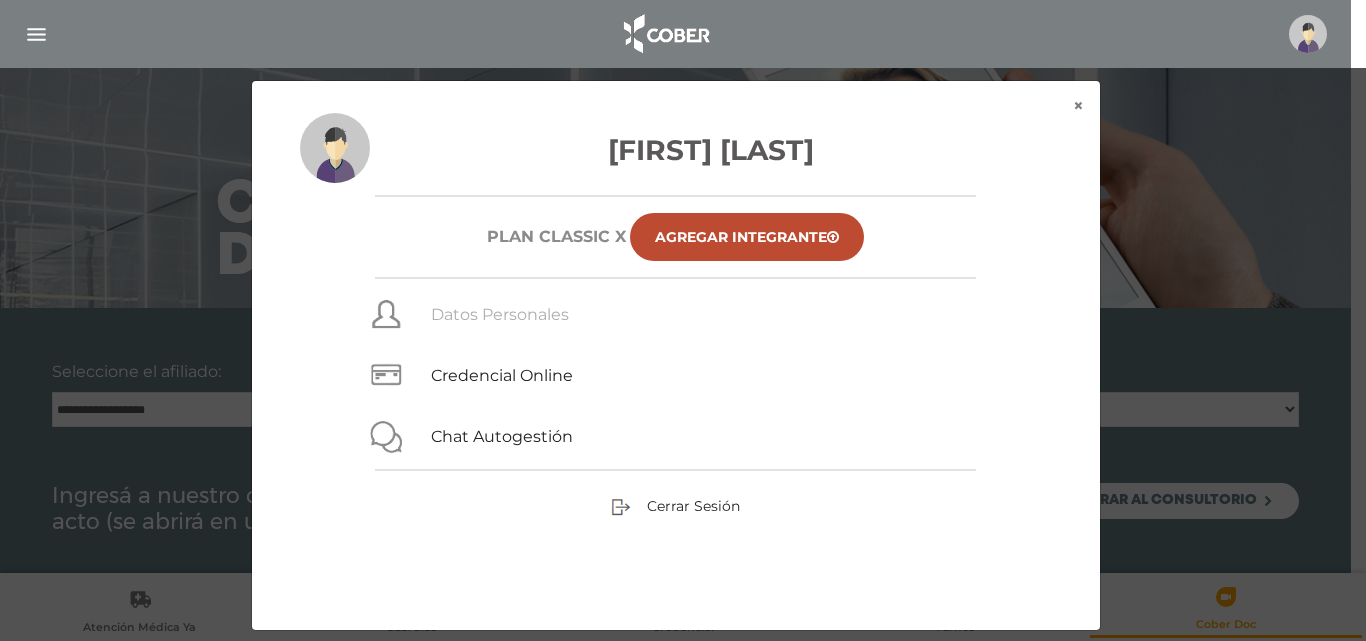click on "Datos Personales" at bounding box center [500, 314] 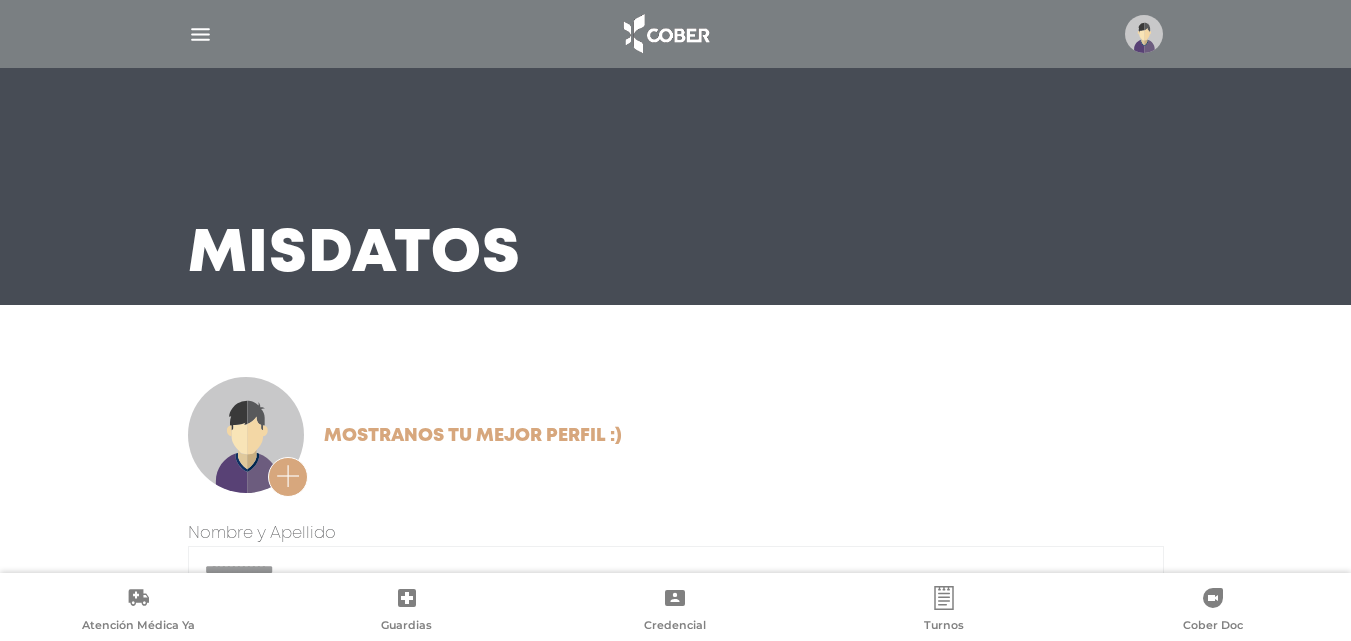 scroll, scrollTop: 0, scrollLeft: 0, axis: both 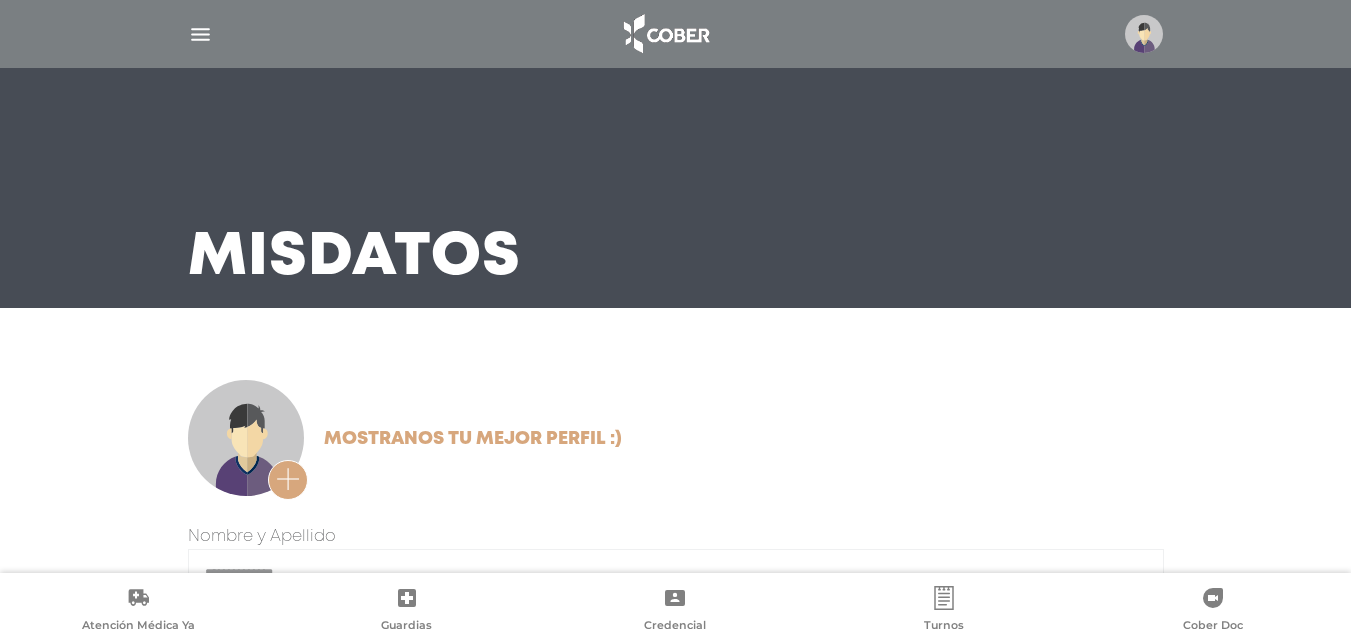 click at bounding box center (200, 34) 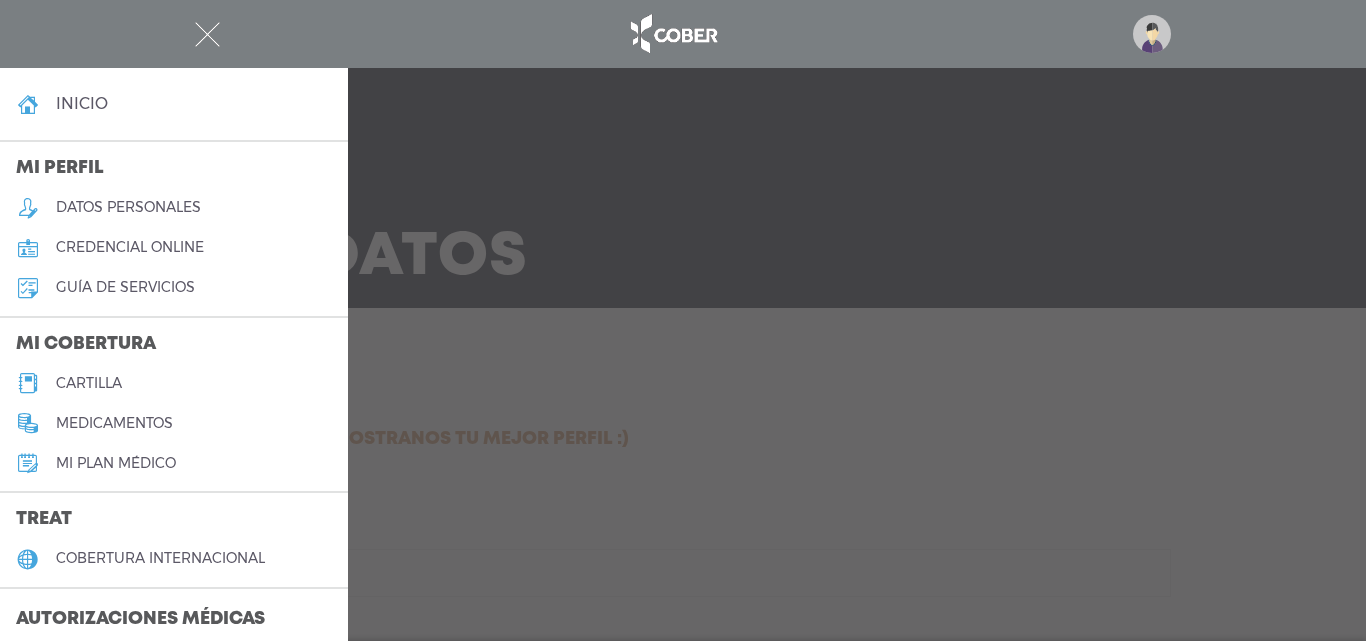 click on "inicio" at bounding box center [82, 103] 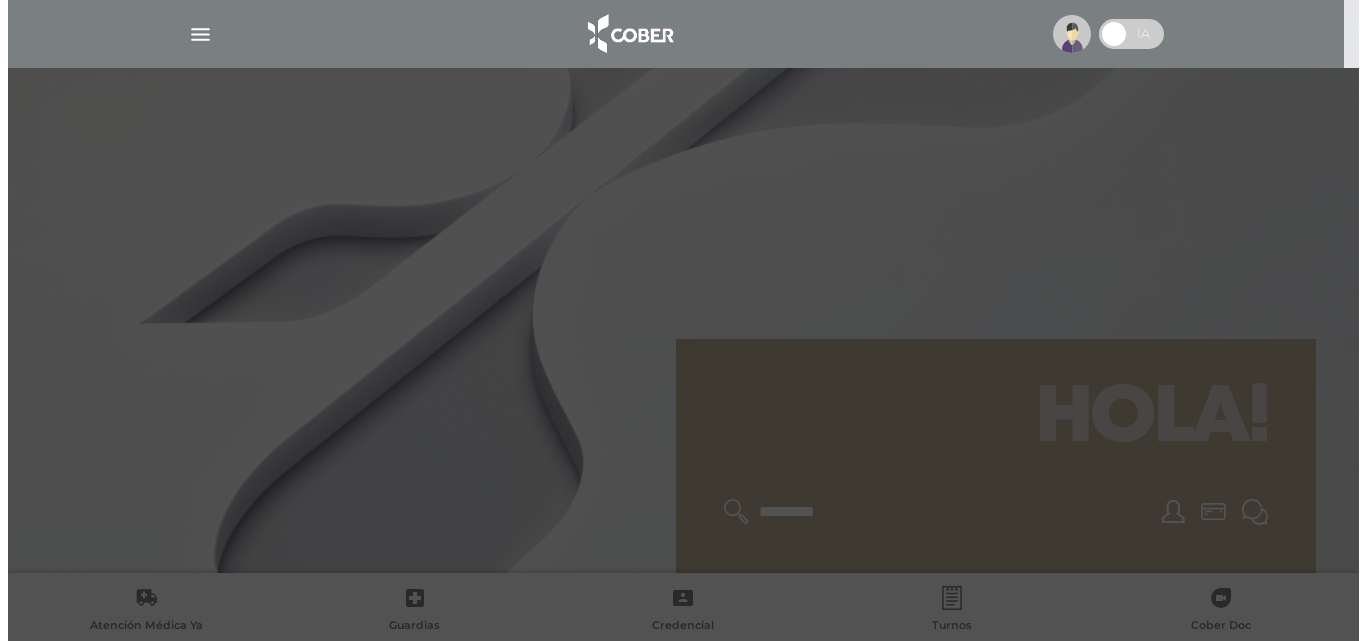scroll, scrollTop: 0, scrollLeft: 0, axis: both 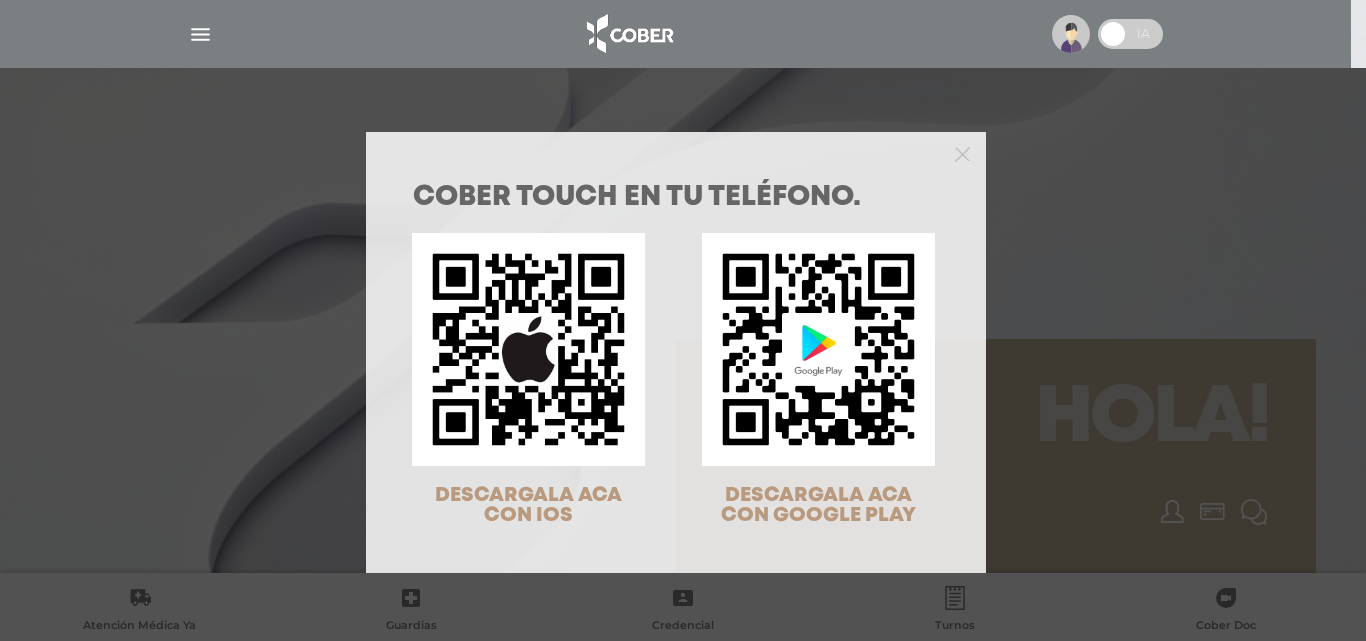 click at bounding box center (676, 152) 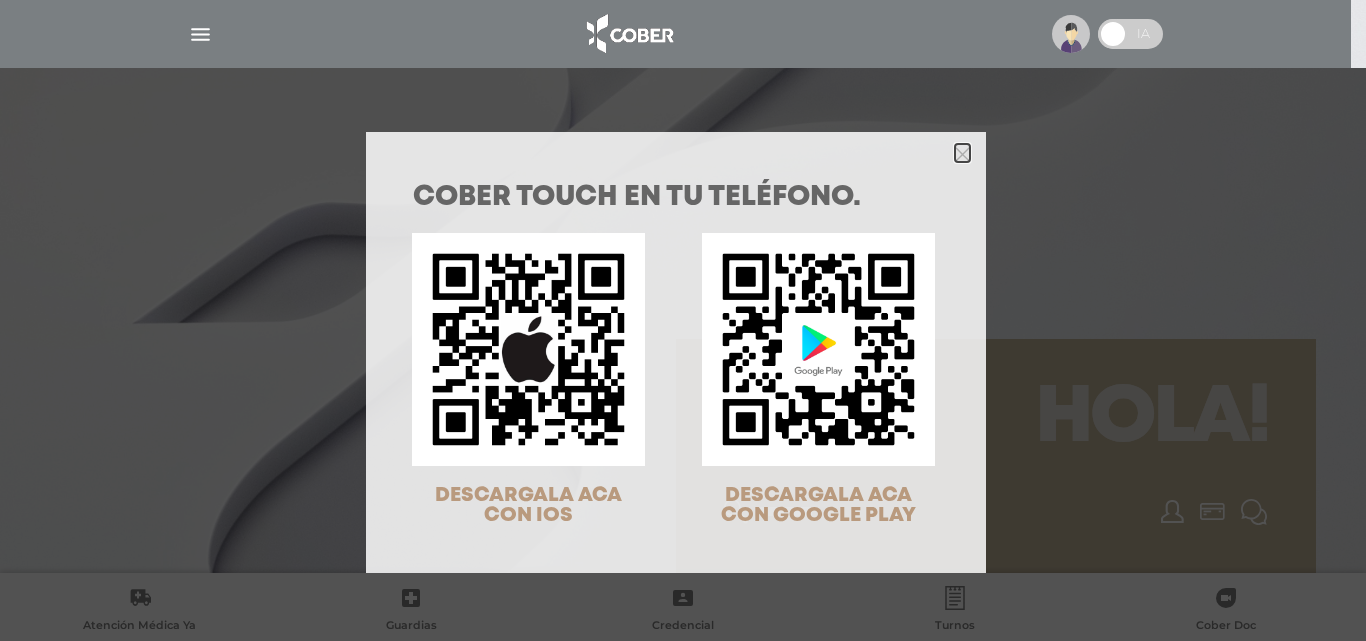 click at bounding box center (962, 154) 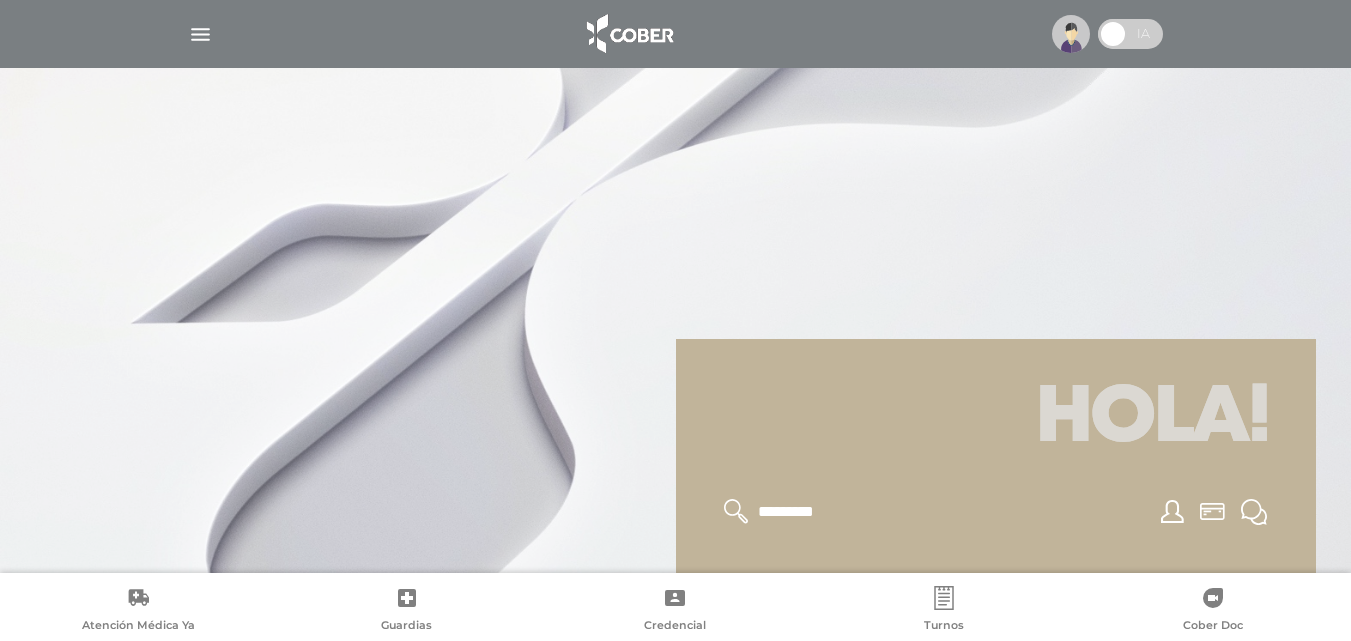 click at bounding box center (676, 34) 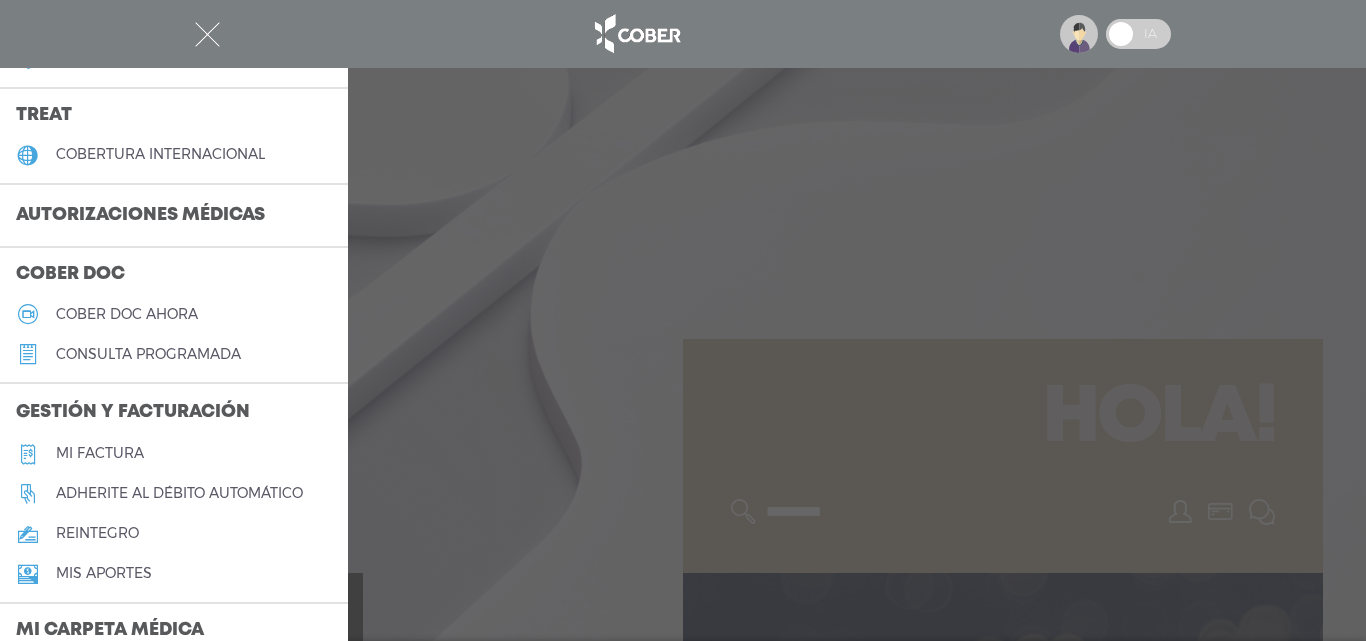 scroll, scrollTop: 402, scrollLeft: 0, axis: vertical 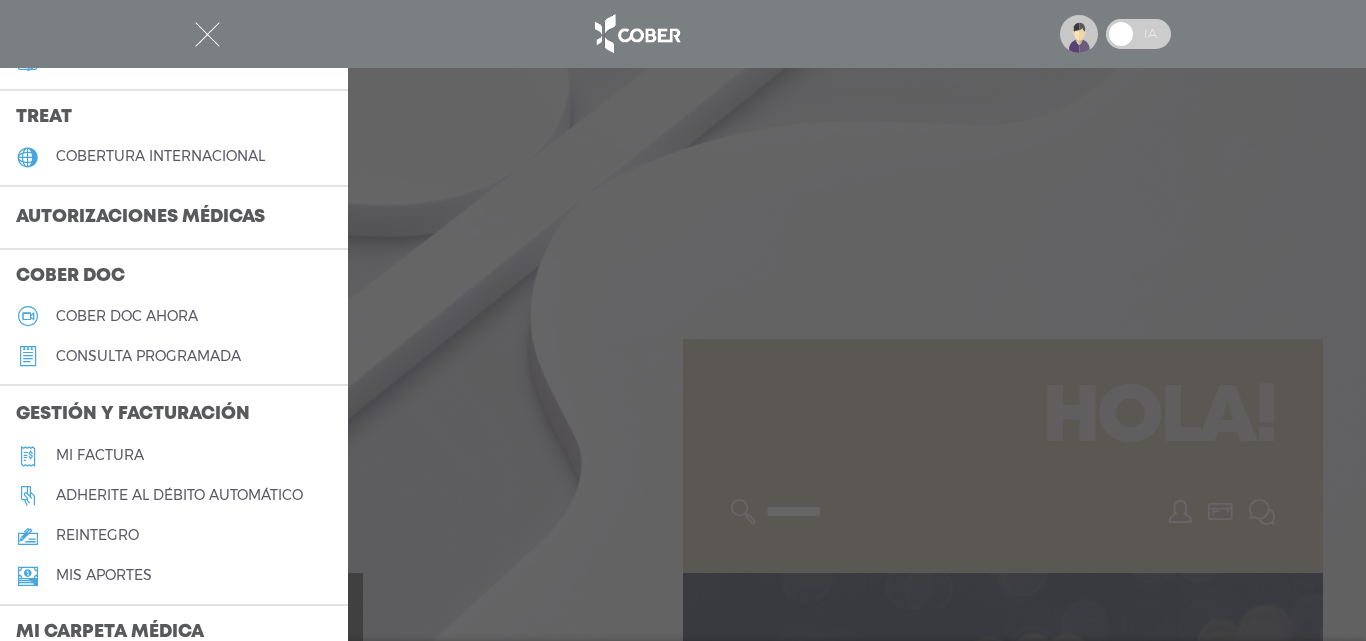 click at bounding box center [207, 34] 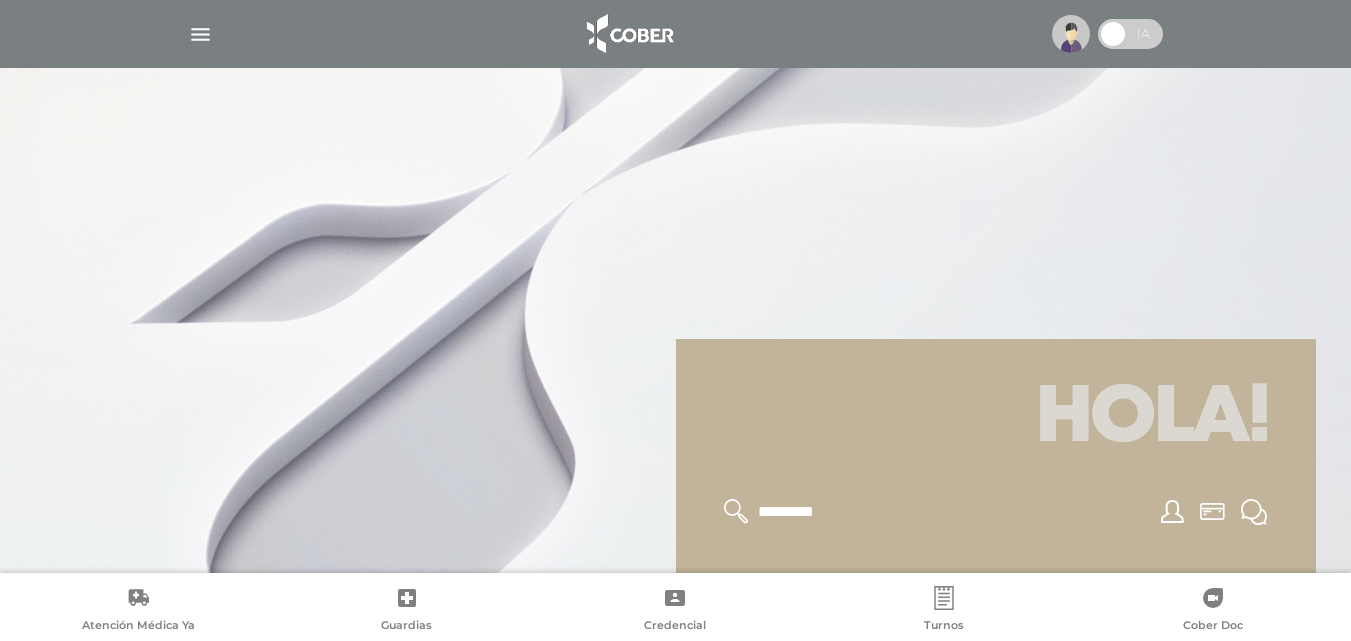 type 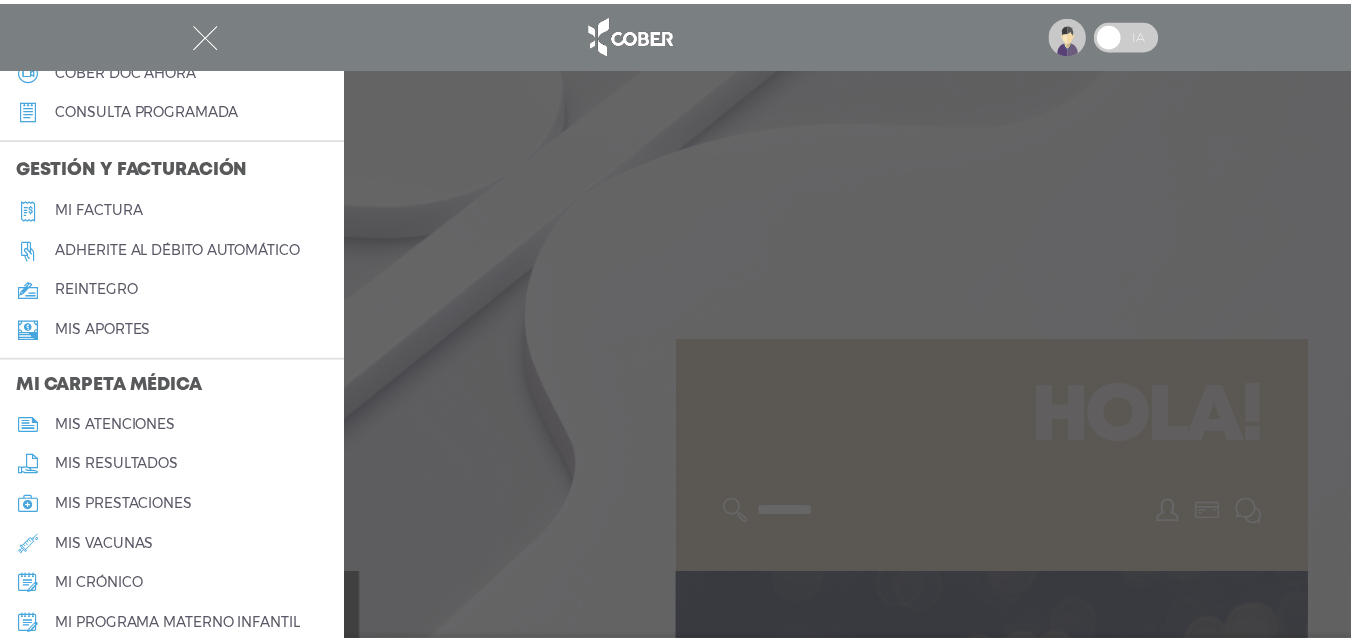 scroll, scrollTop: 702, scrollLeft: 0, axis: vertical 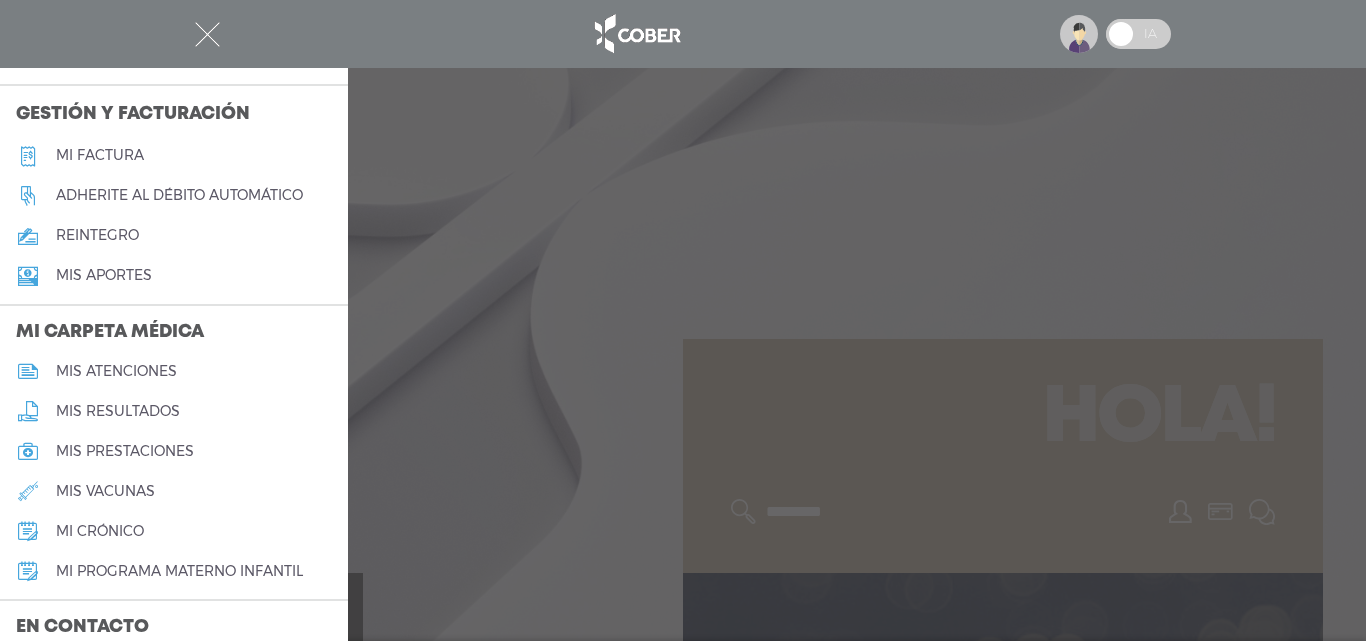 click on "mis atenciones" at bounding box center [116, 371] 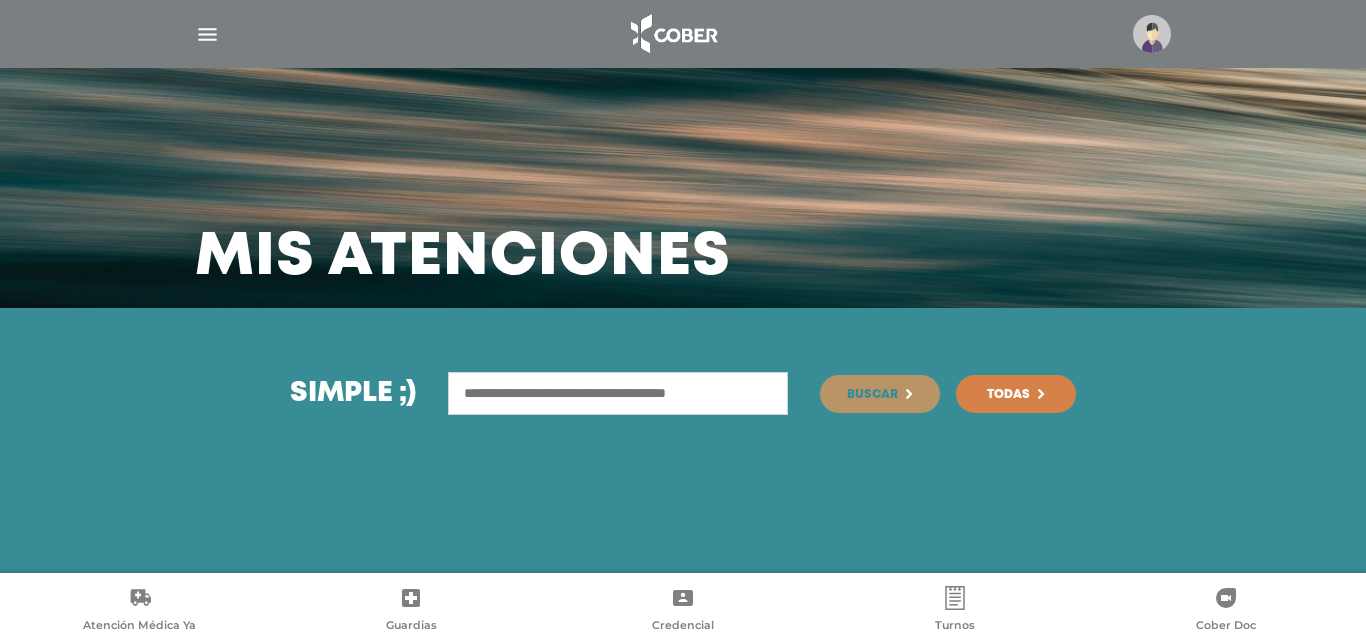 scroll, scrollTop: 0, scrollLeft: 0, axis: both 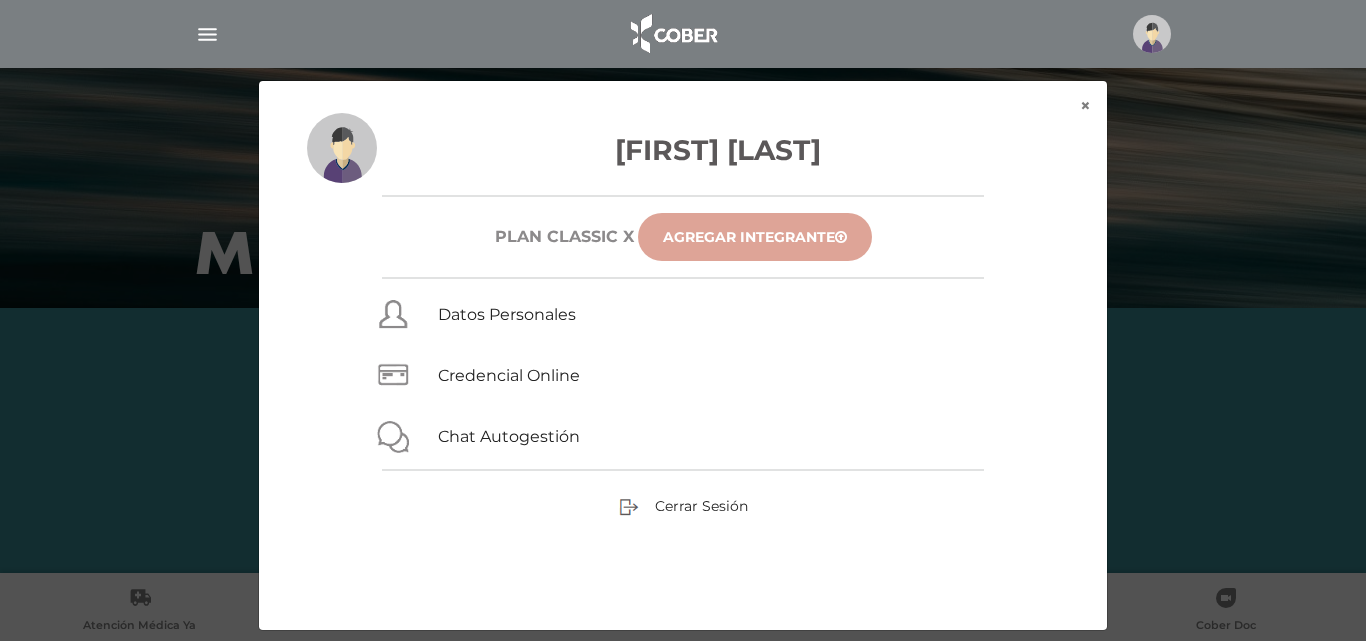 click on "Agregar Integrante" at bounding box center (755, 237) 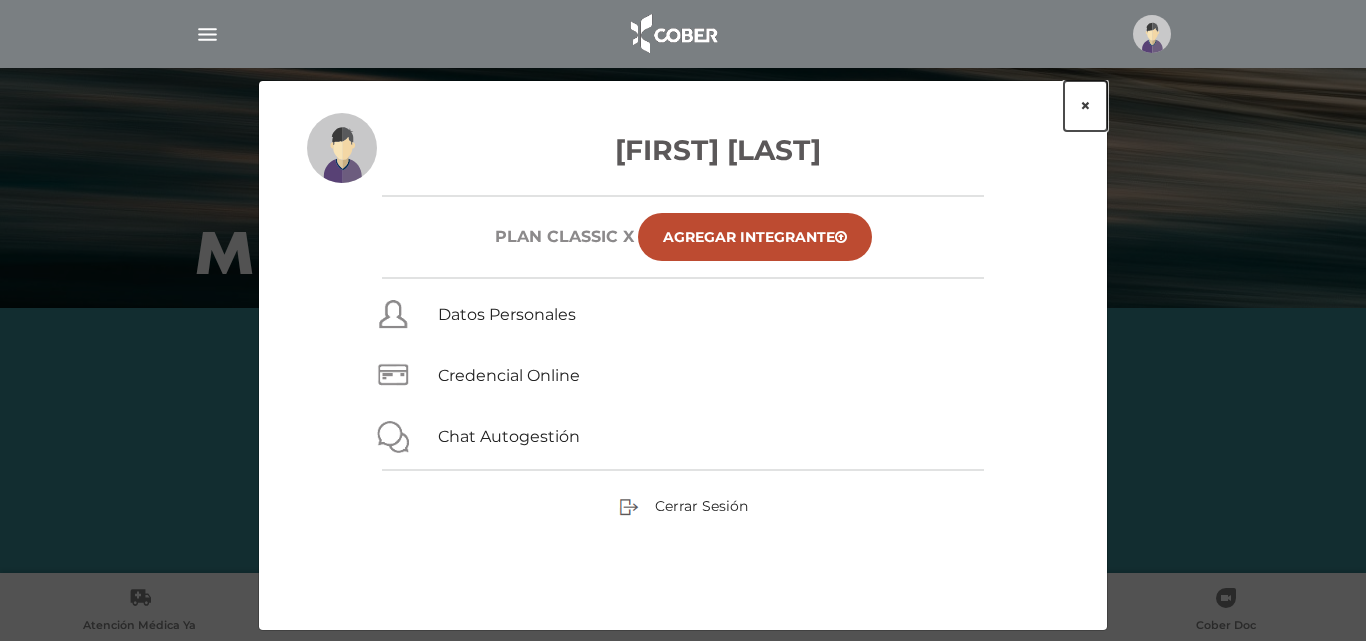 click on "×" at bounding box center [1085, 106] 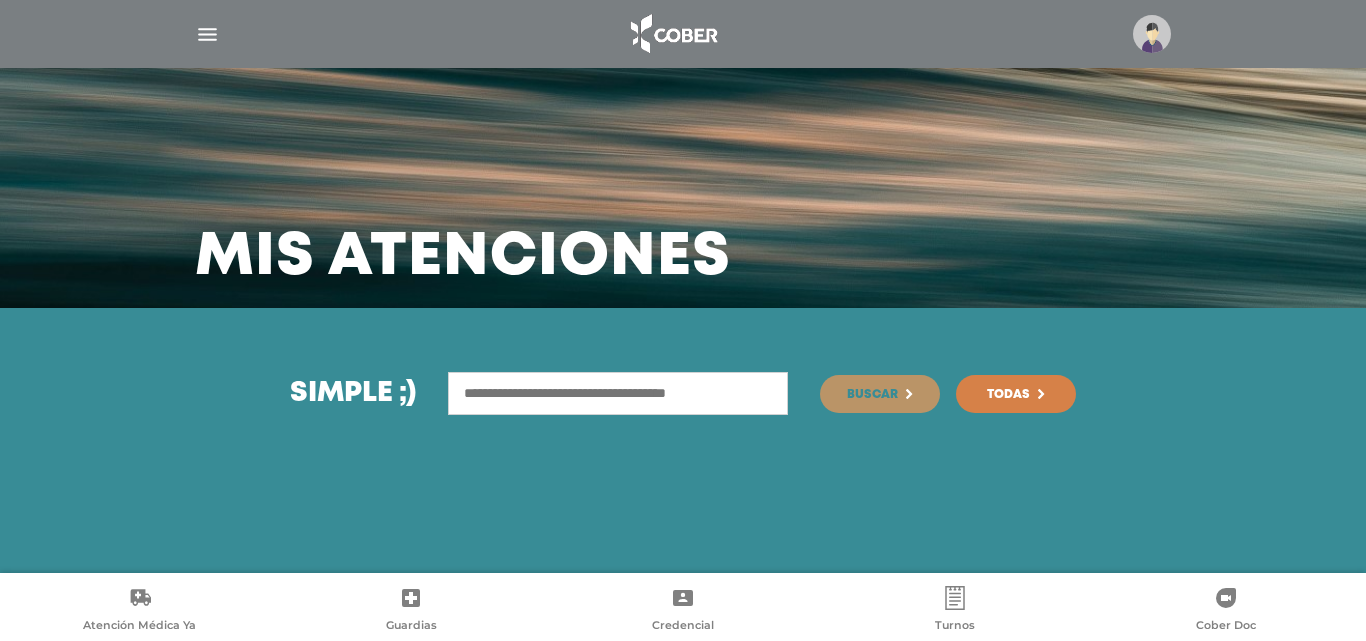 click at bounding box center [207, 34] 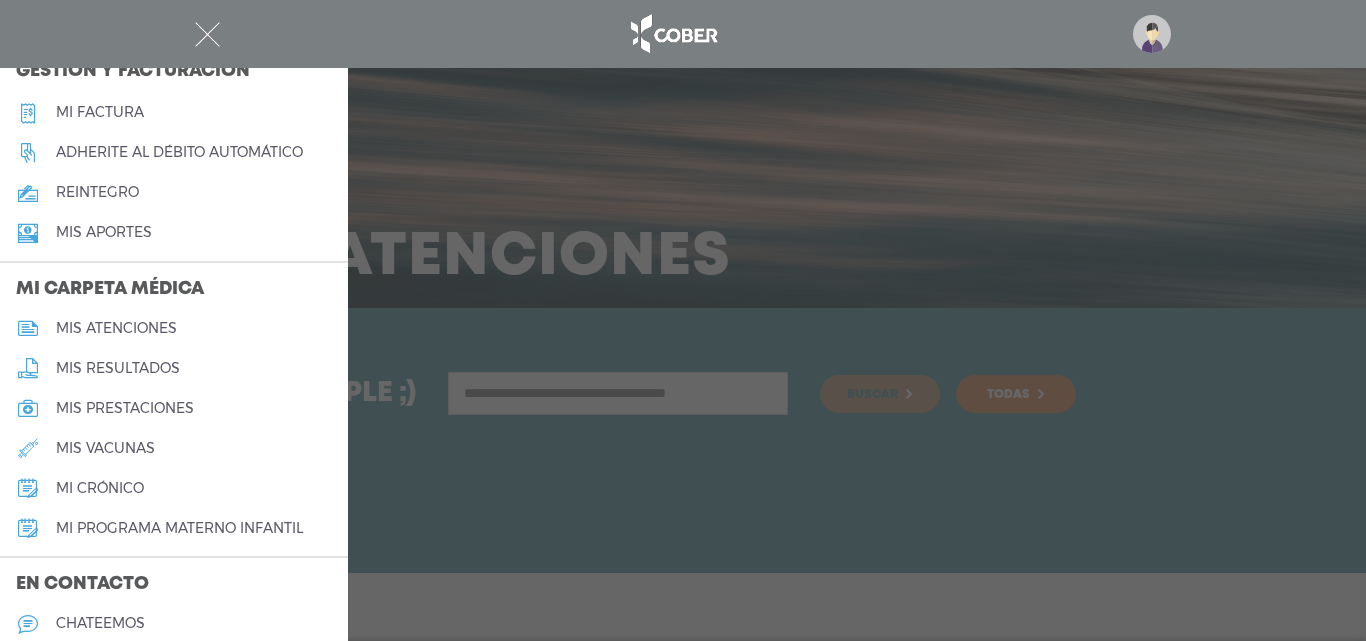 scroll, scrollTop: 902, scrollLeft: 0, axis: vertical 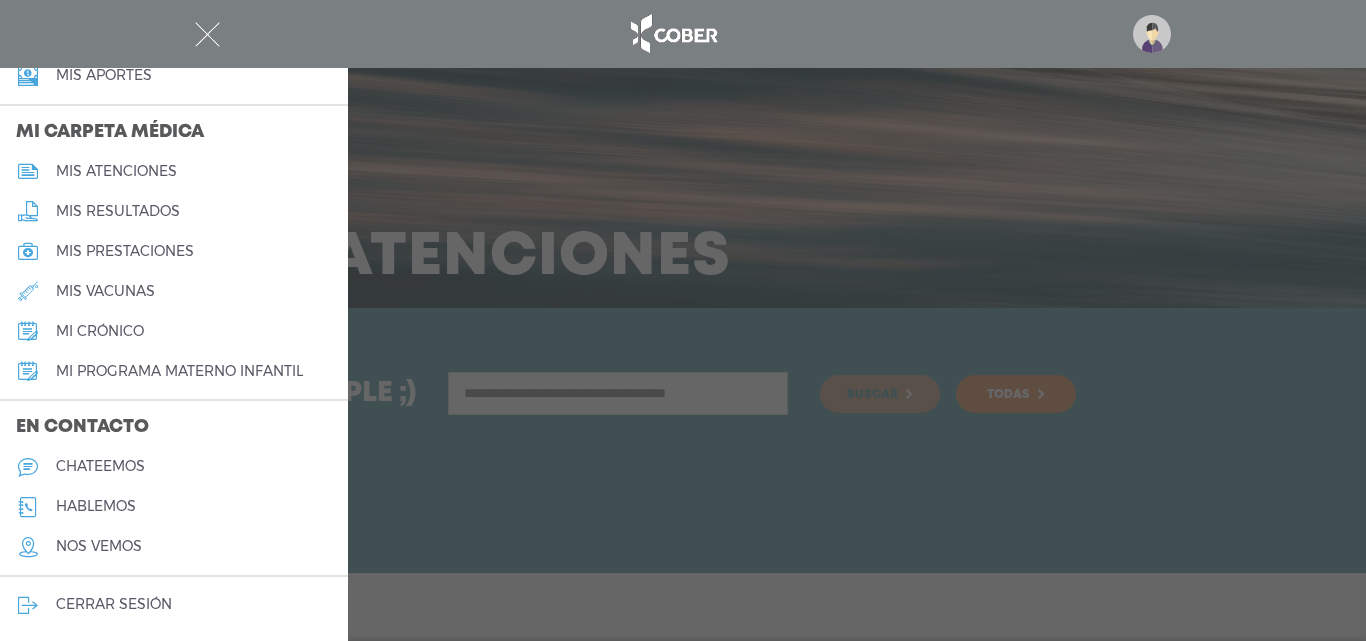 click on "cerrar sesión" at bounding box center [114, 604] 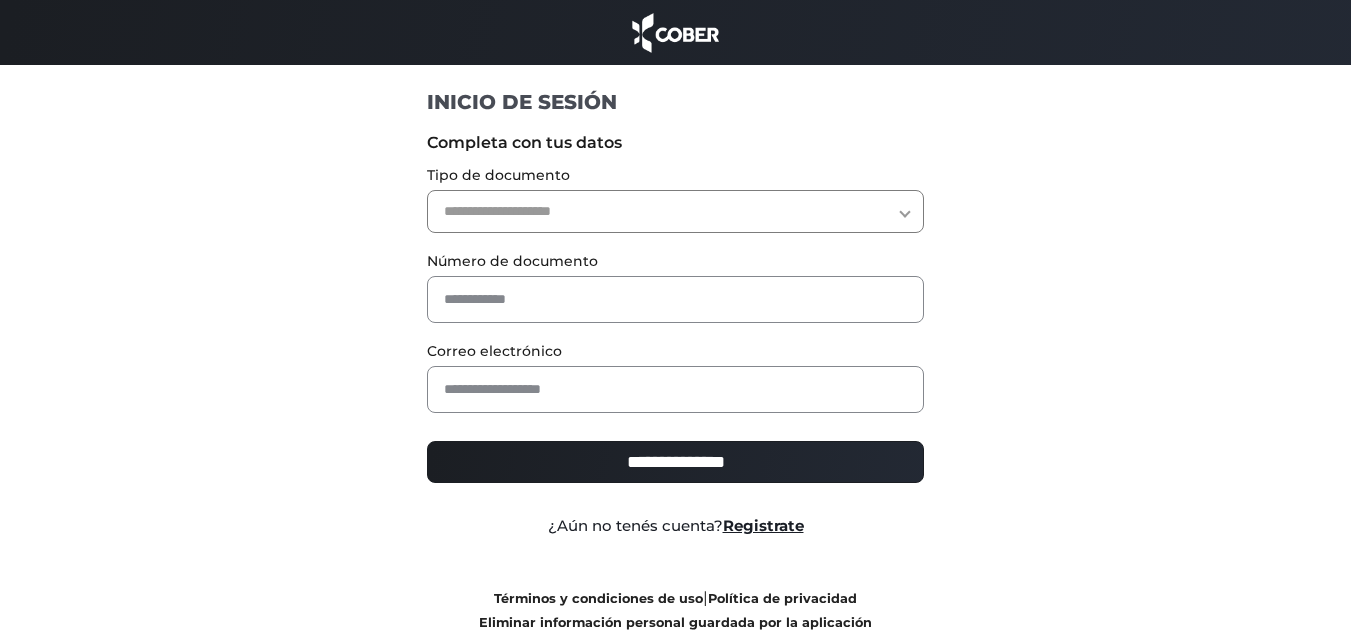 scroll, scrollTop: 0, scrollLeft: 0, axis: both 